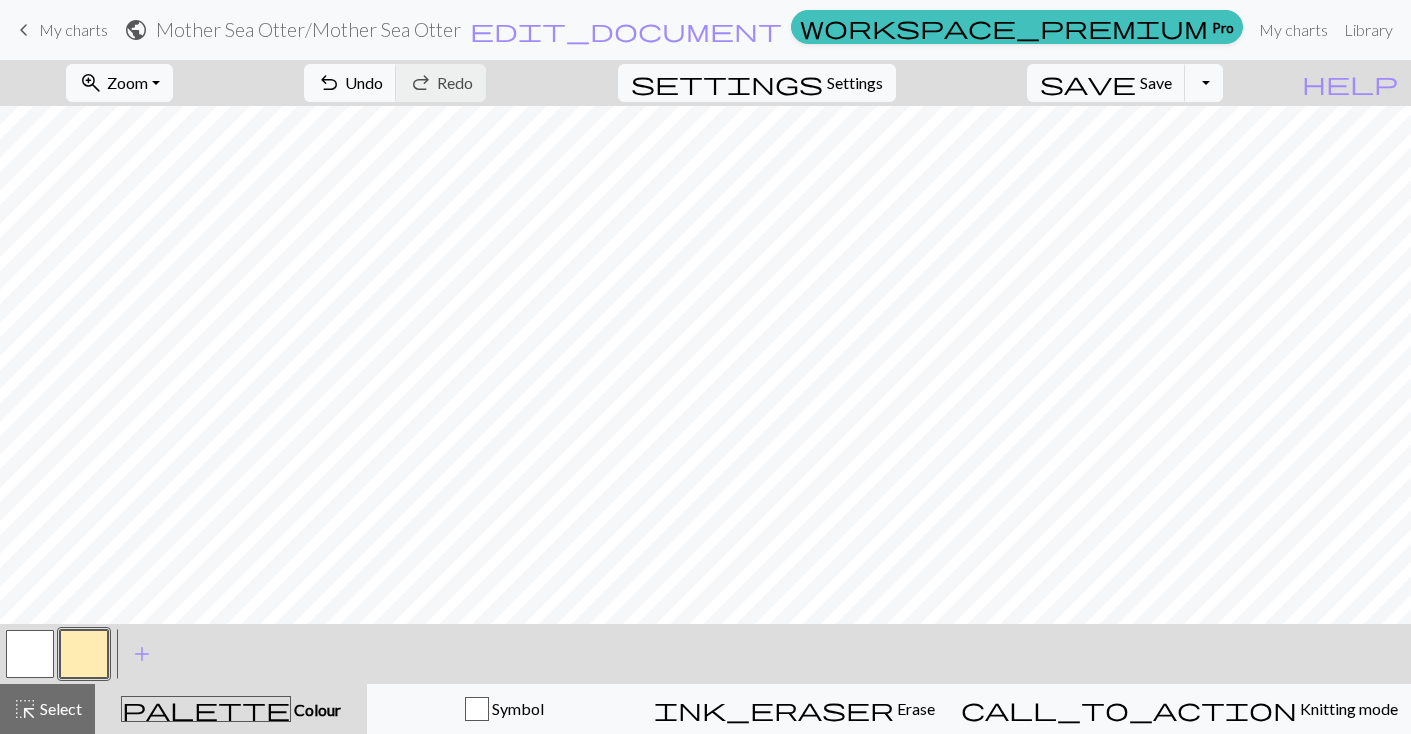 scroll, scrollTop: 0, scrollLeft: 0, axis: both 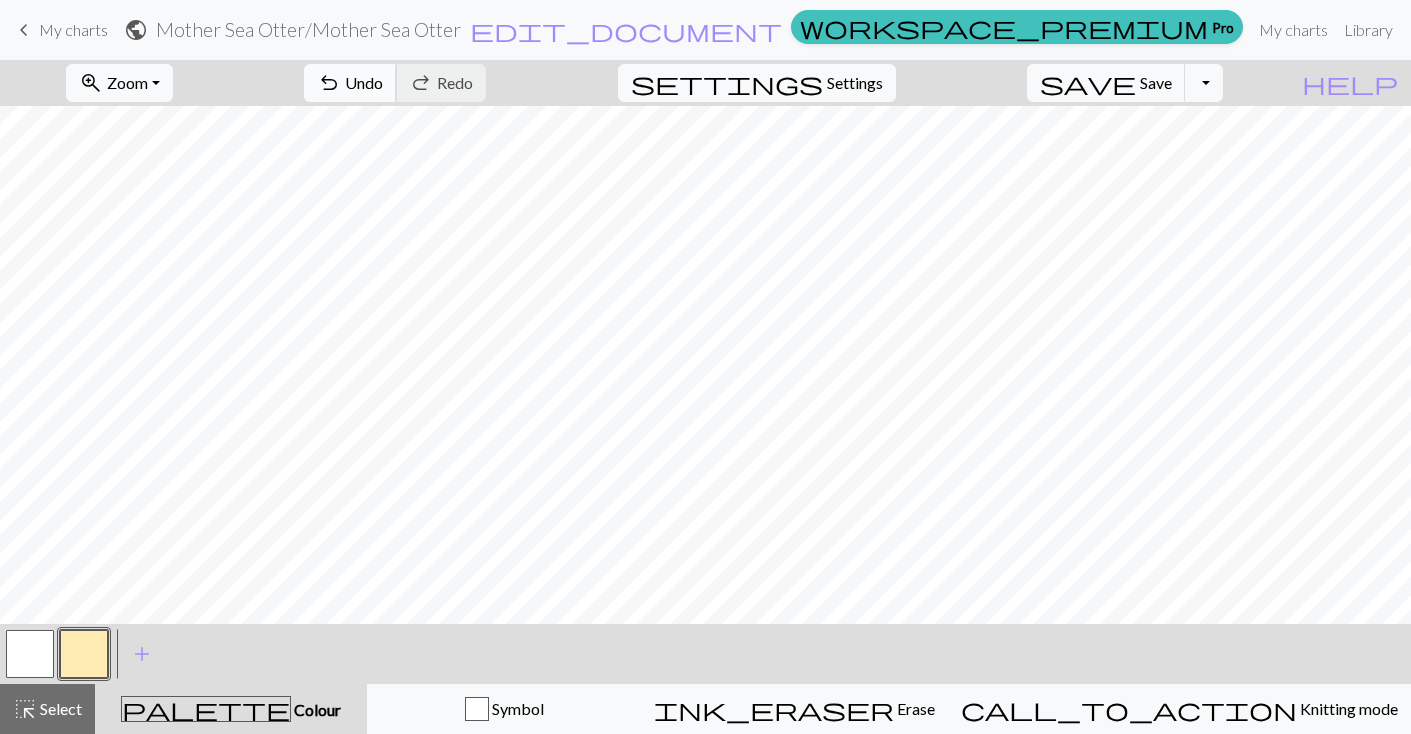 click on "Undo" at bounding box center [364, 82] 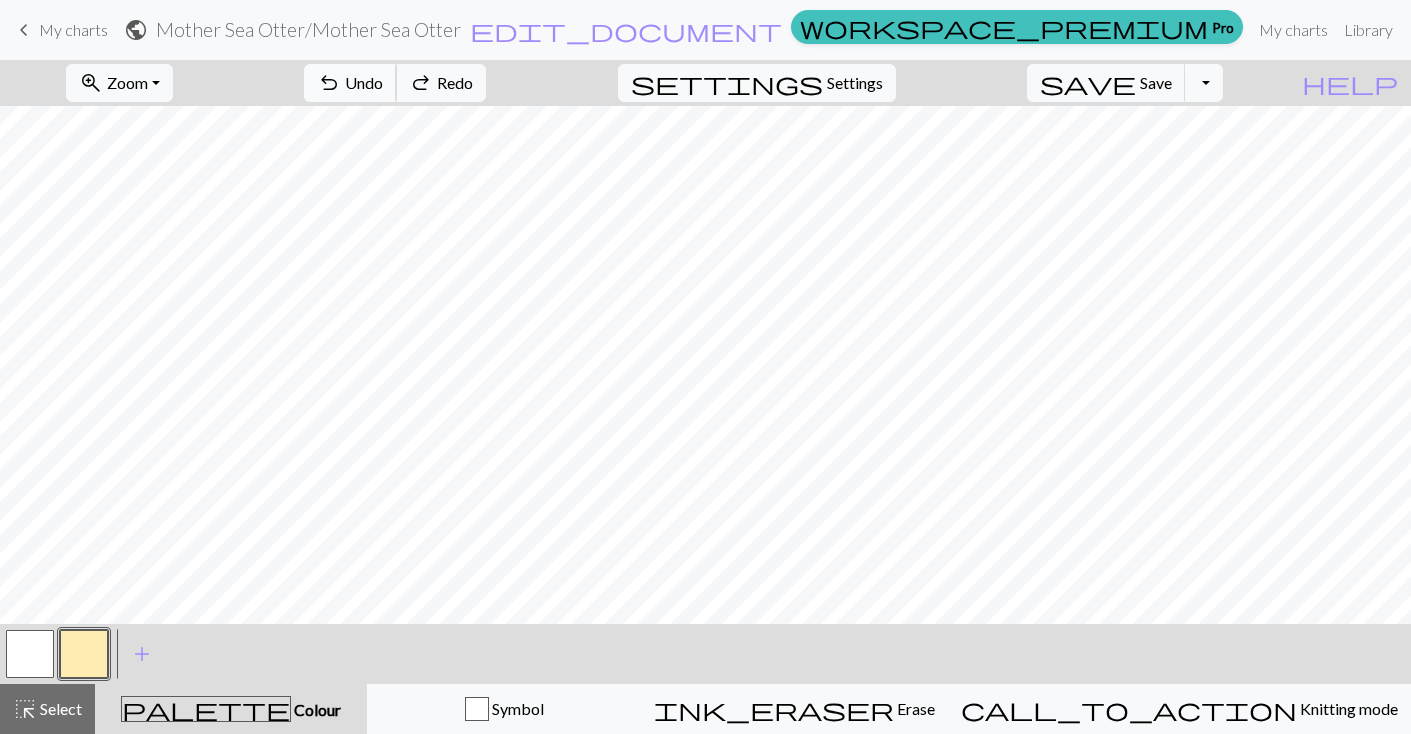 click on "Undo" at bounding box center (364, 82) 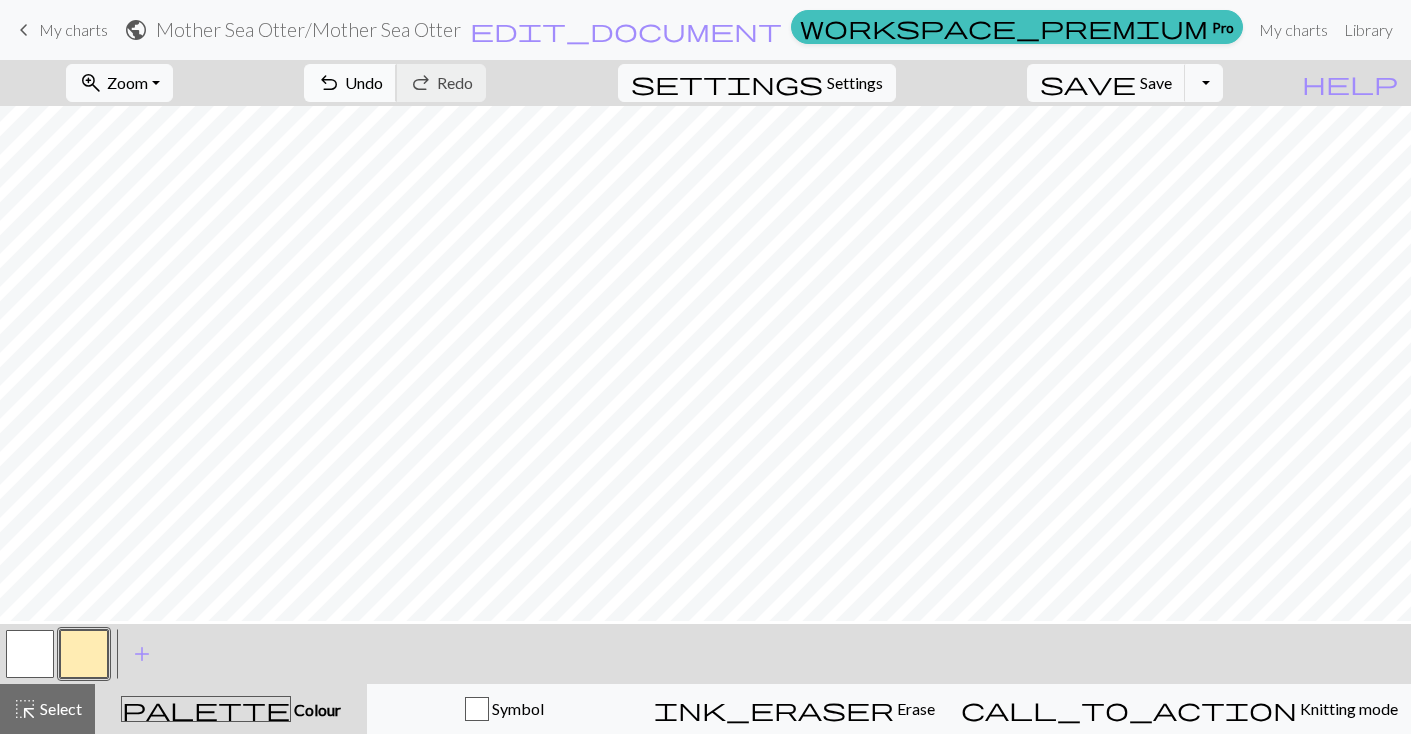 scroll, scrollTop: 3, scrollLeft: 0, axis: vertical 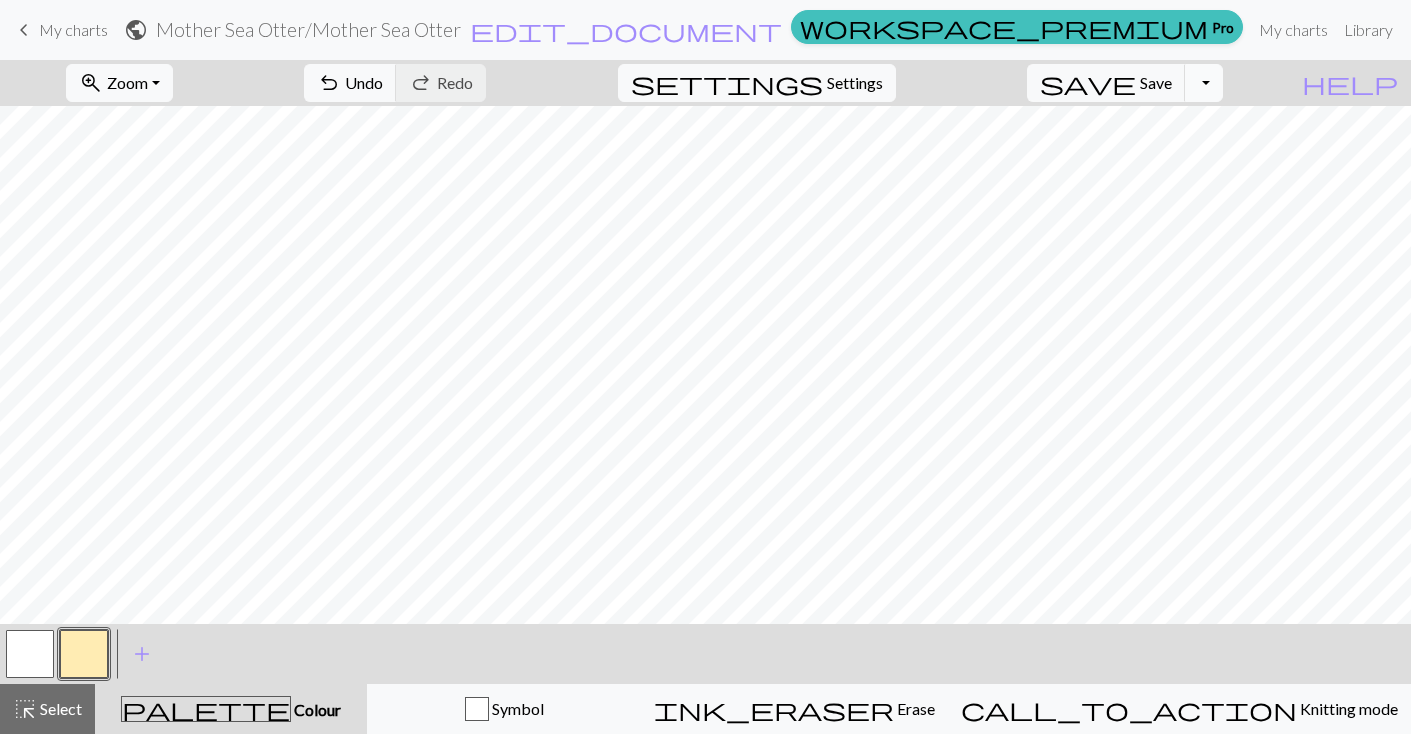 click on "Toggle Dropdown" at bounding box center (1204, 83) 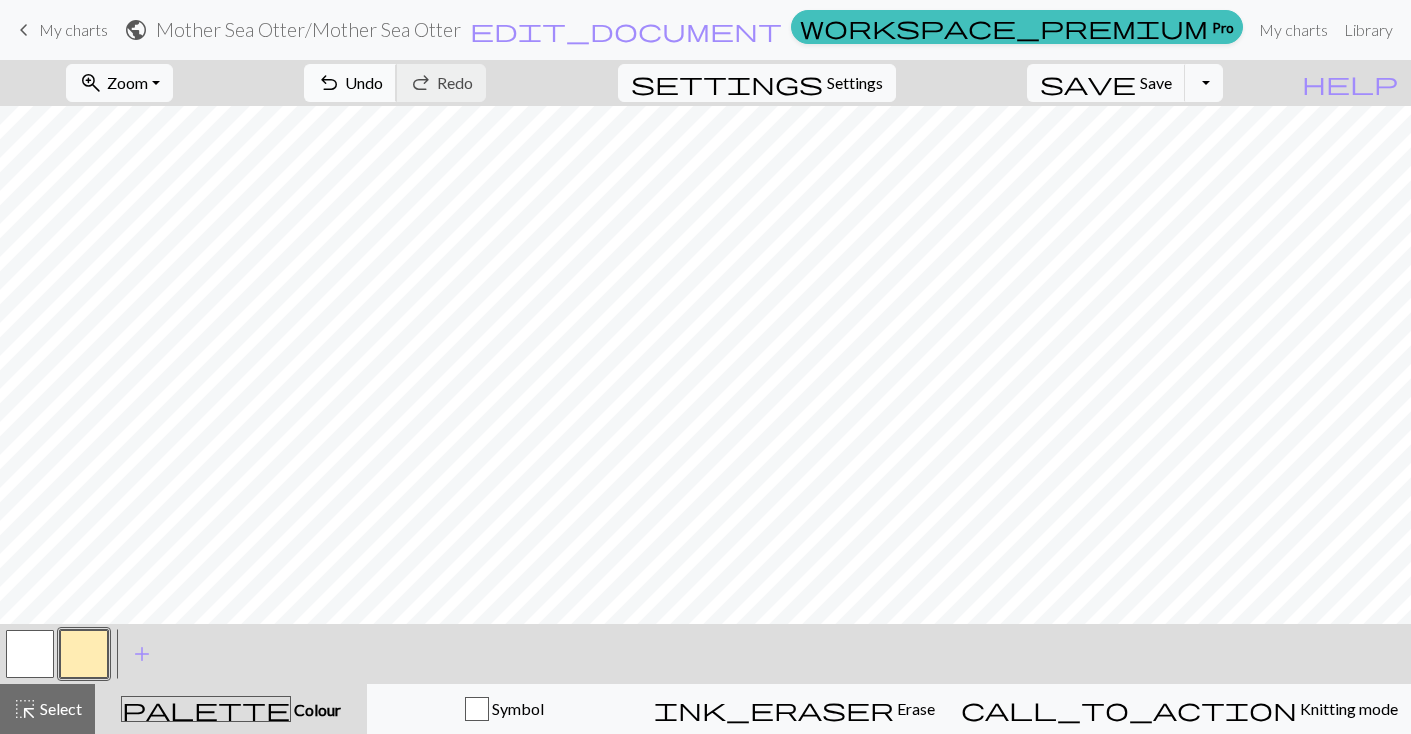 click on "undo" at bounding box center (329, 83) 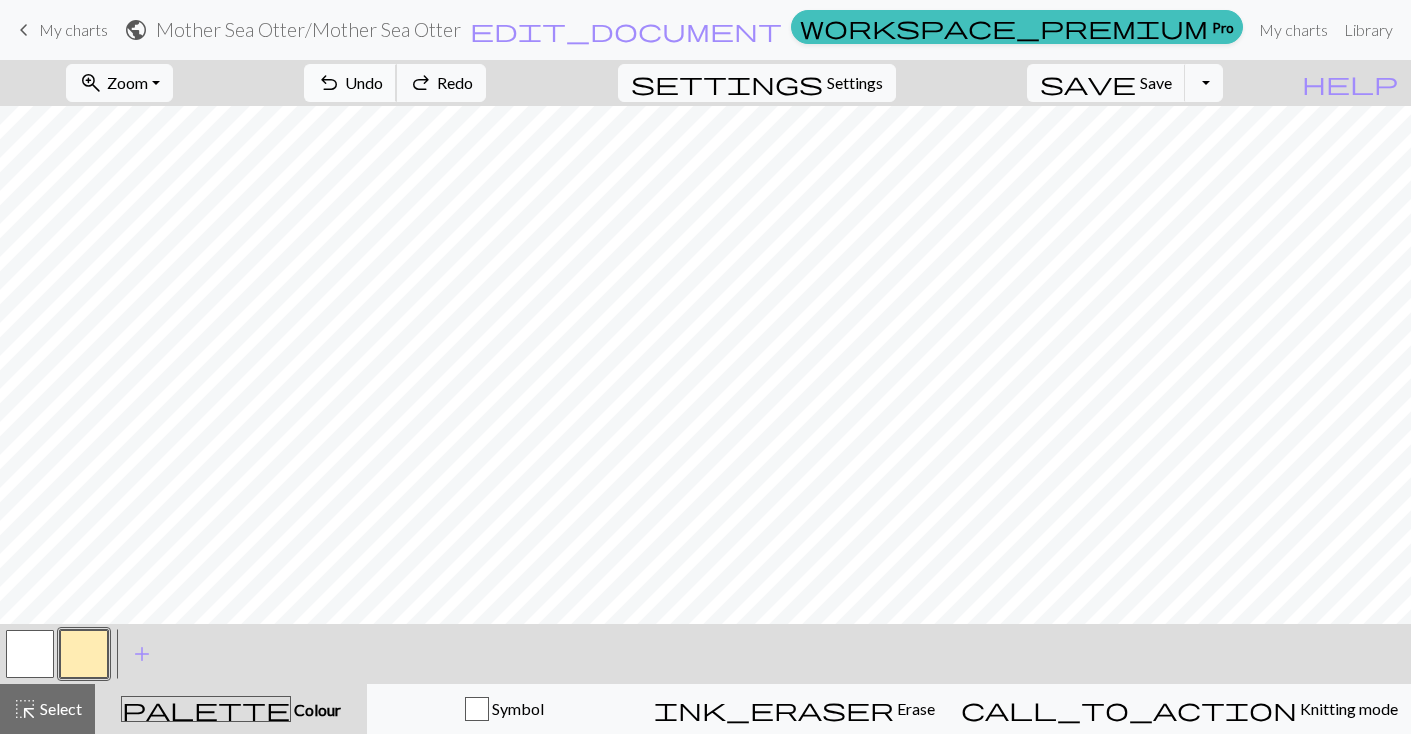 click on "undo" at bounding box center [329, 83] 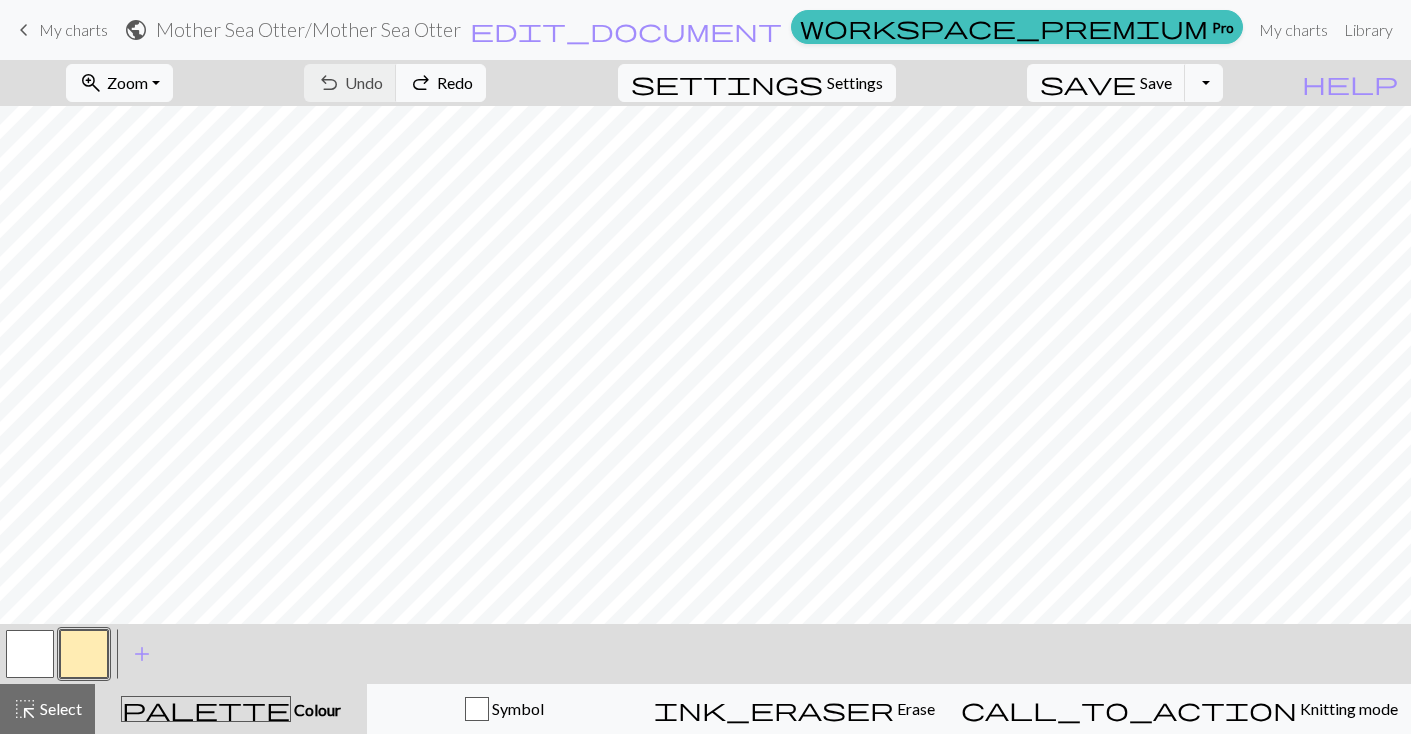 scroll, scrollTop: 270, scrollLeft: 0, axis: vertical 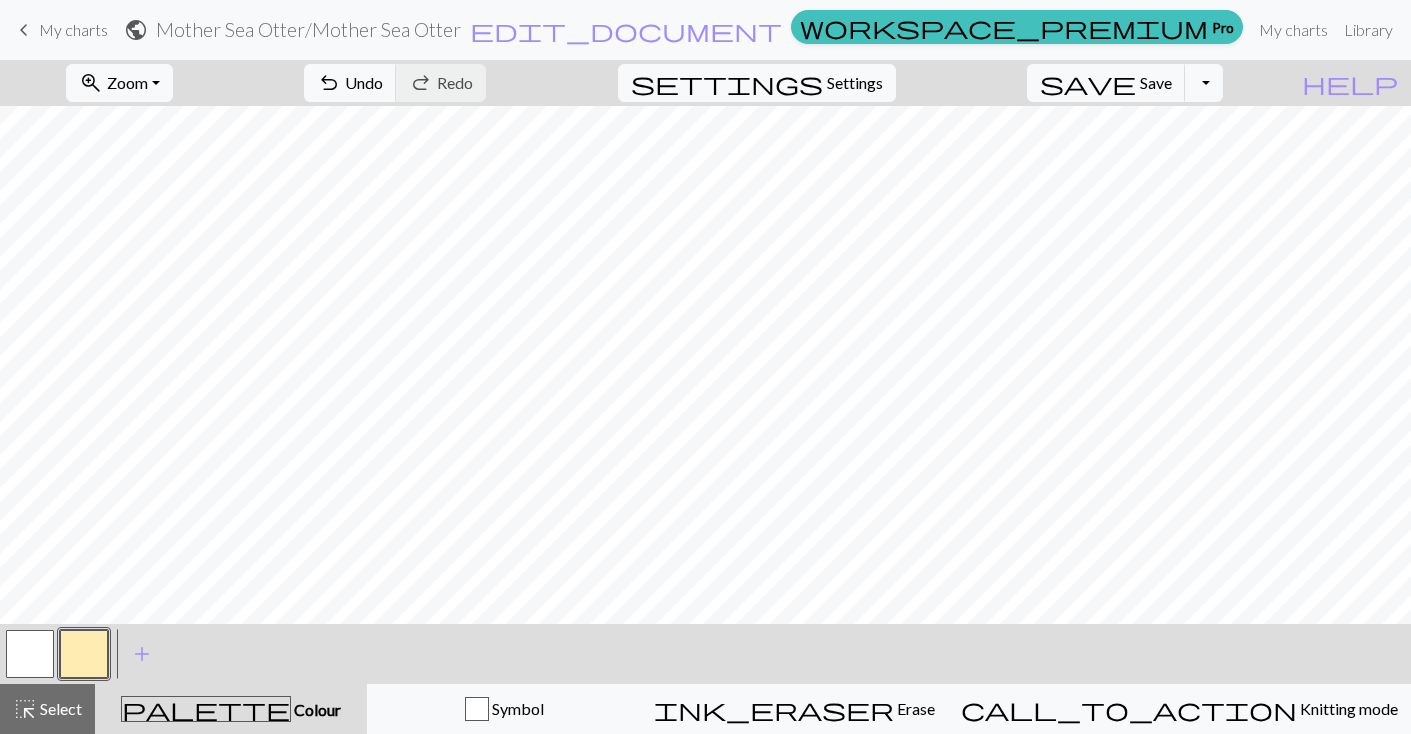 click at bounding box center (30, 654) 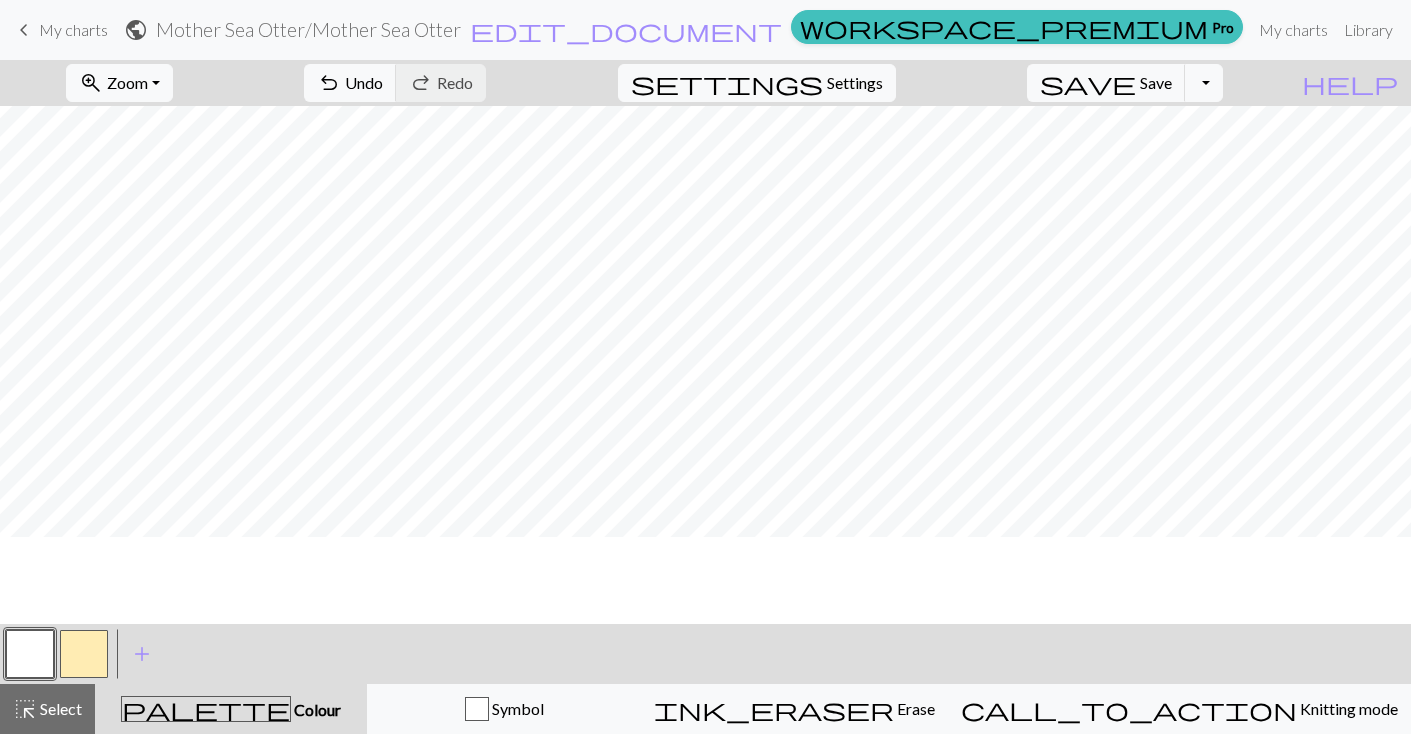 scroll, scrollTop: 0, scrollLeft: 0, axis: both 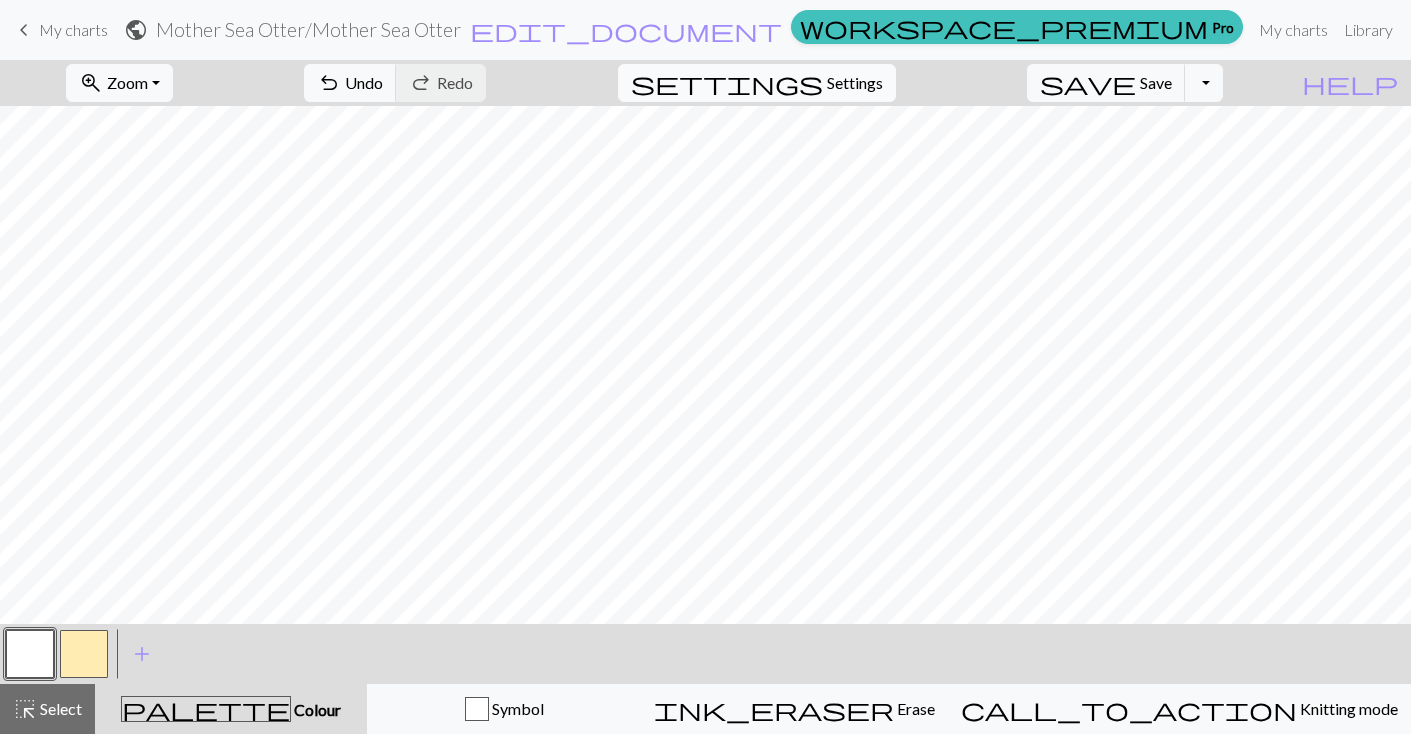 click on "Settings" at bounding box center (855, 83) 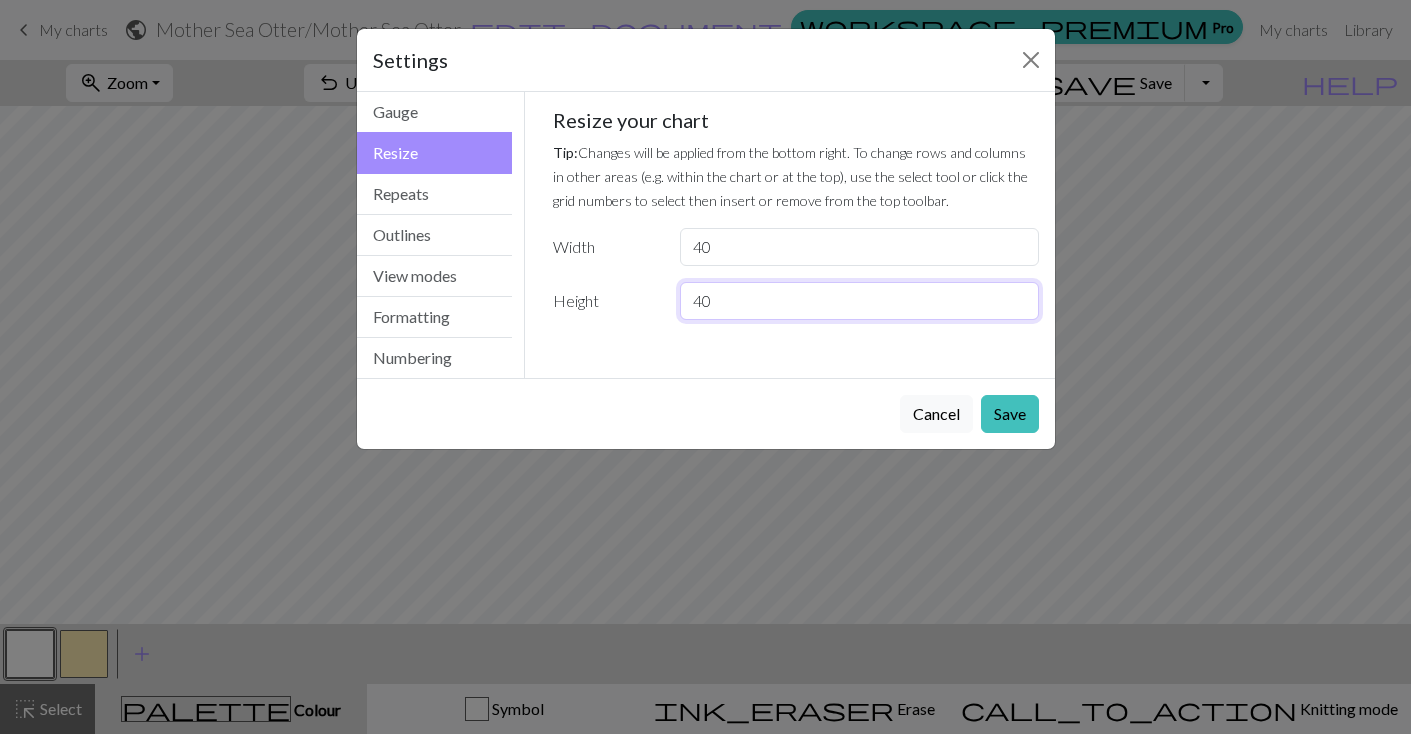 drag, startPoint x: 720, startPoint y: 302, endPoint x: 689, endPoint y: 302, distance: 31 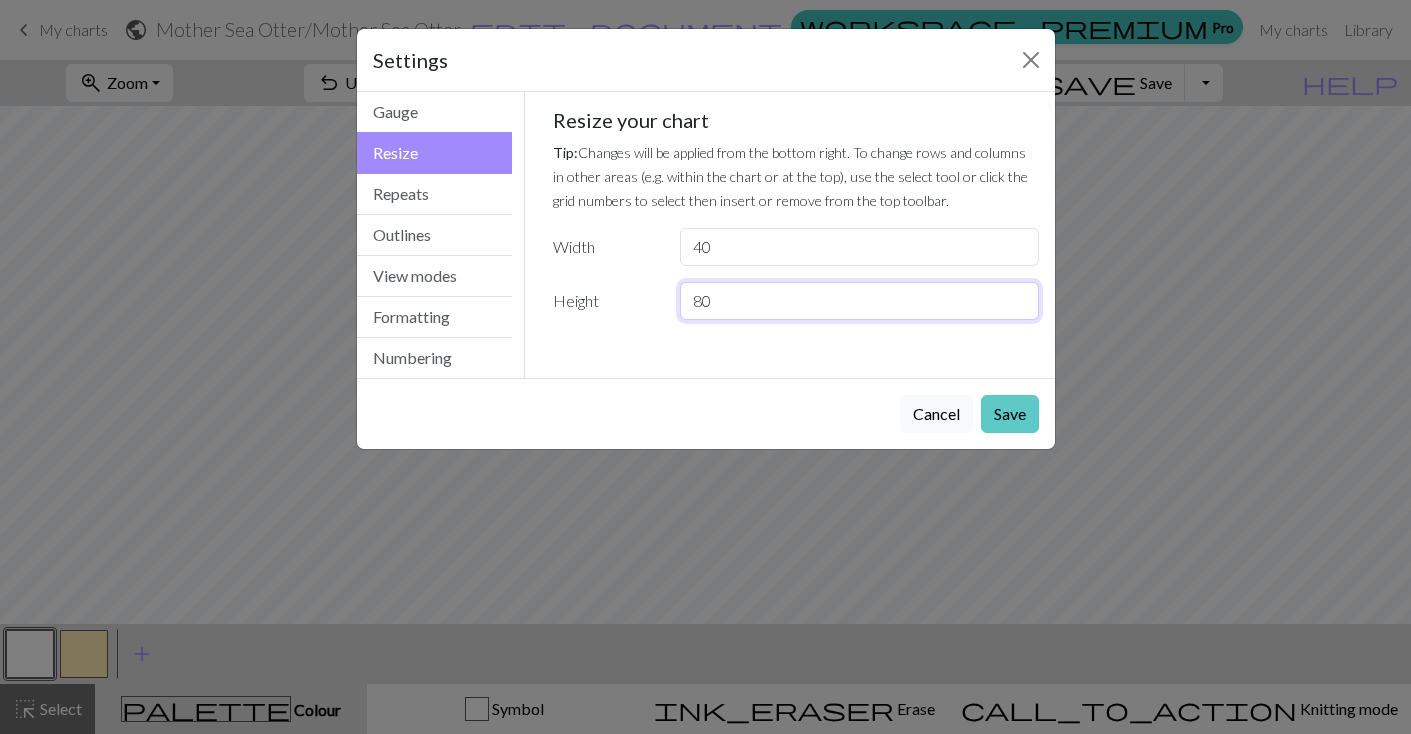 type on "80" 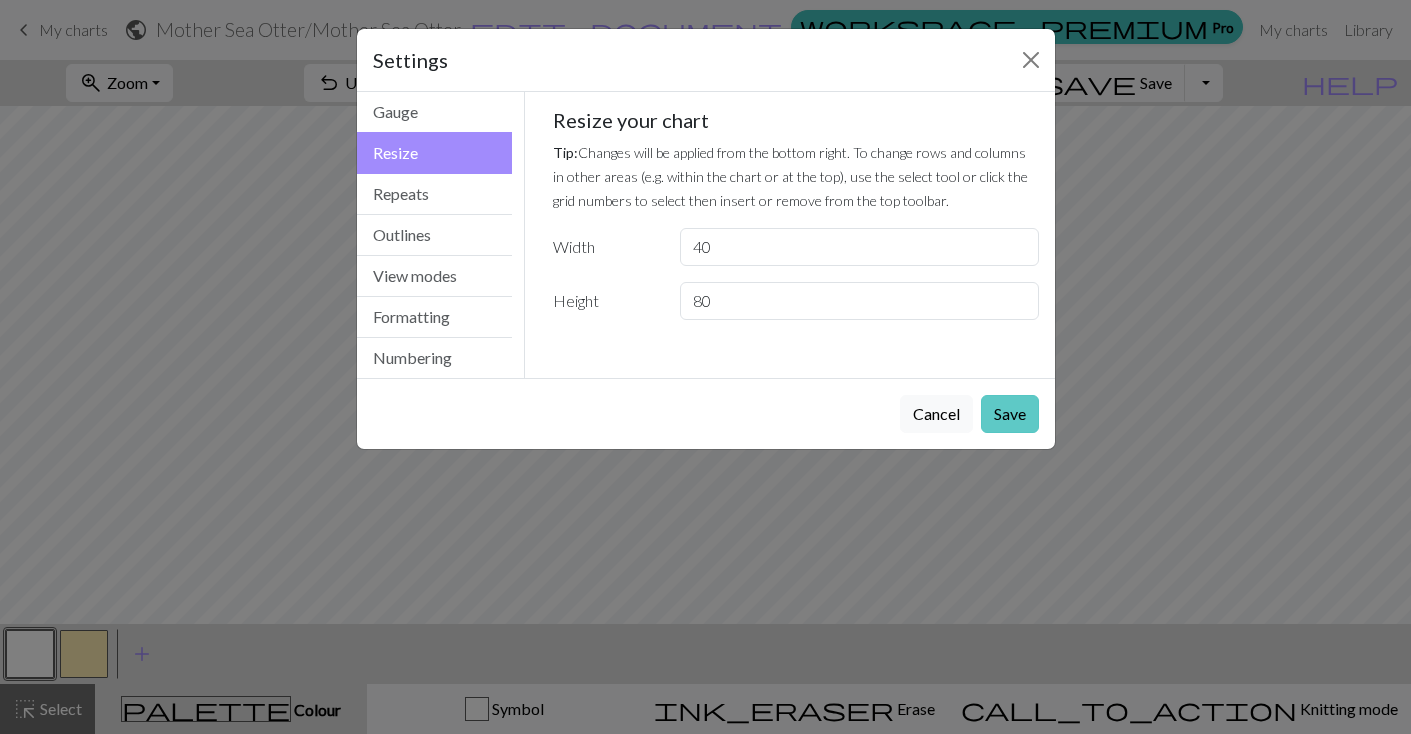 click on "Save" at bounding box center [1010, 414] 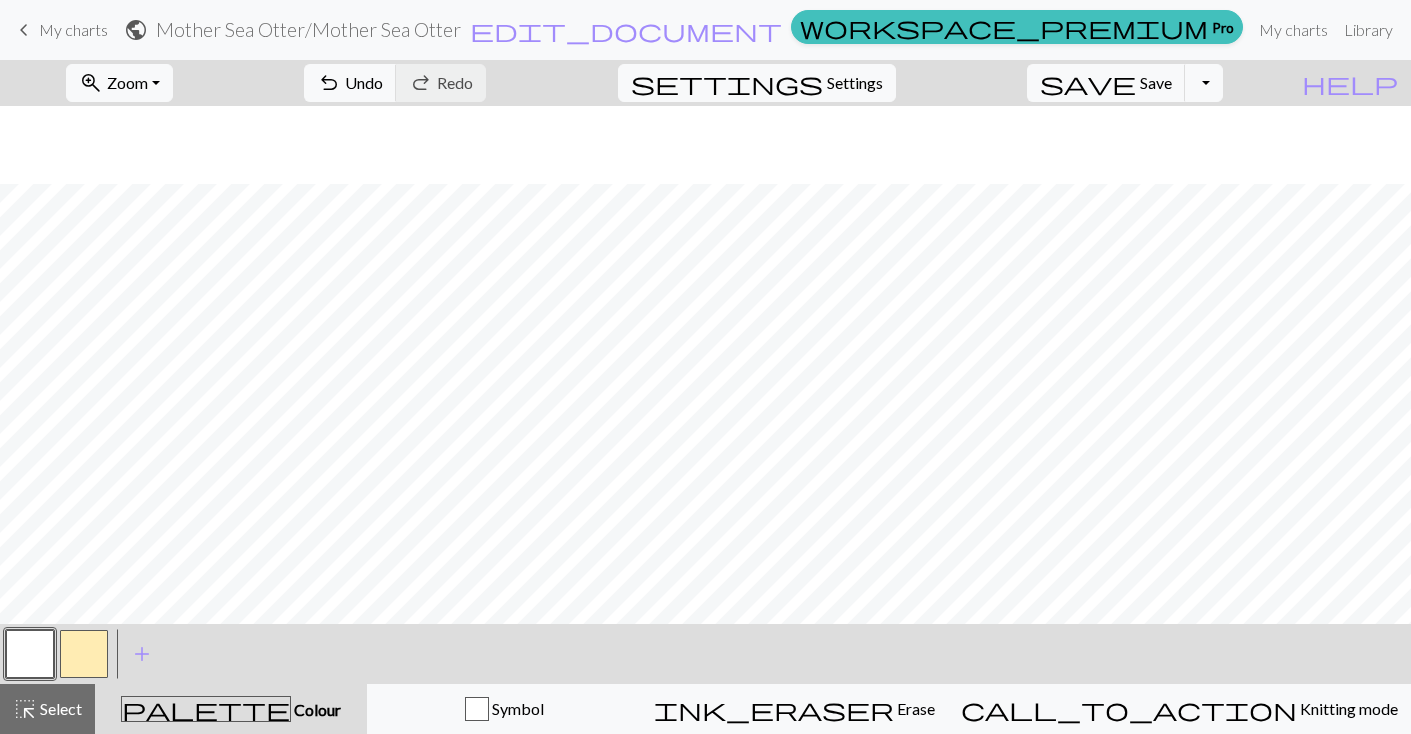 scroll, scrollTop: 1172, scrollLeft: 0, axis: vertical 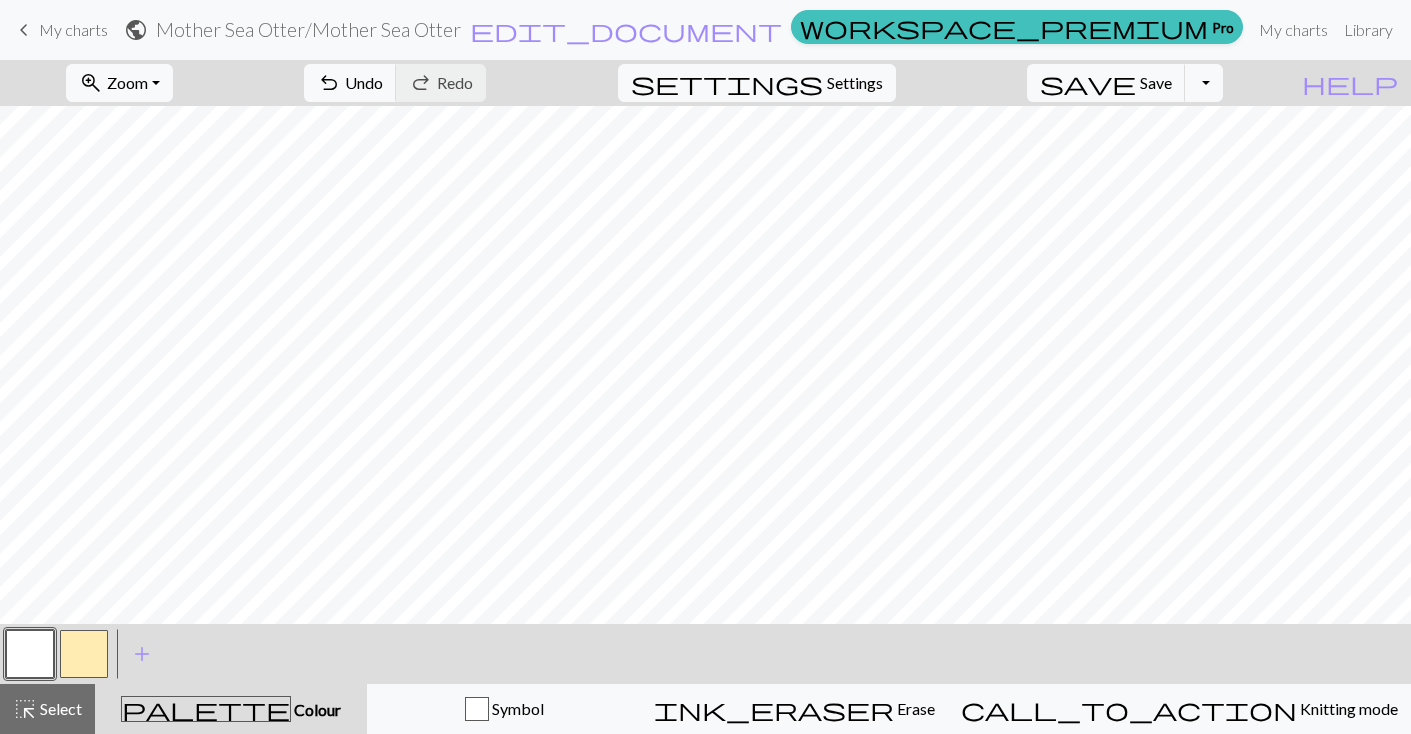 click at bounding box center (84, 654) 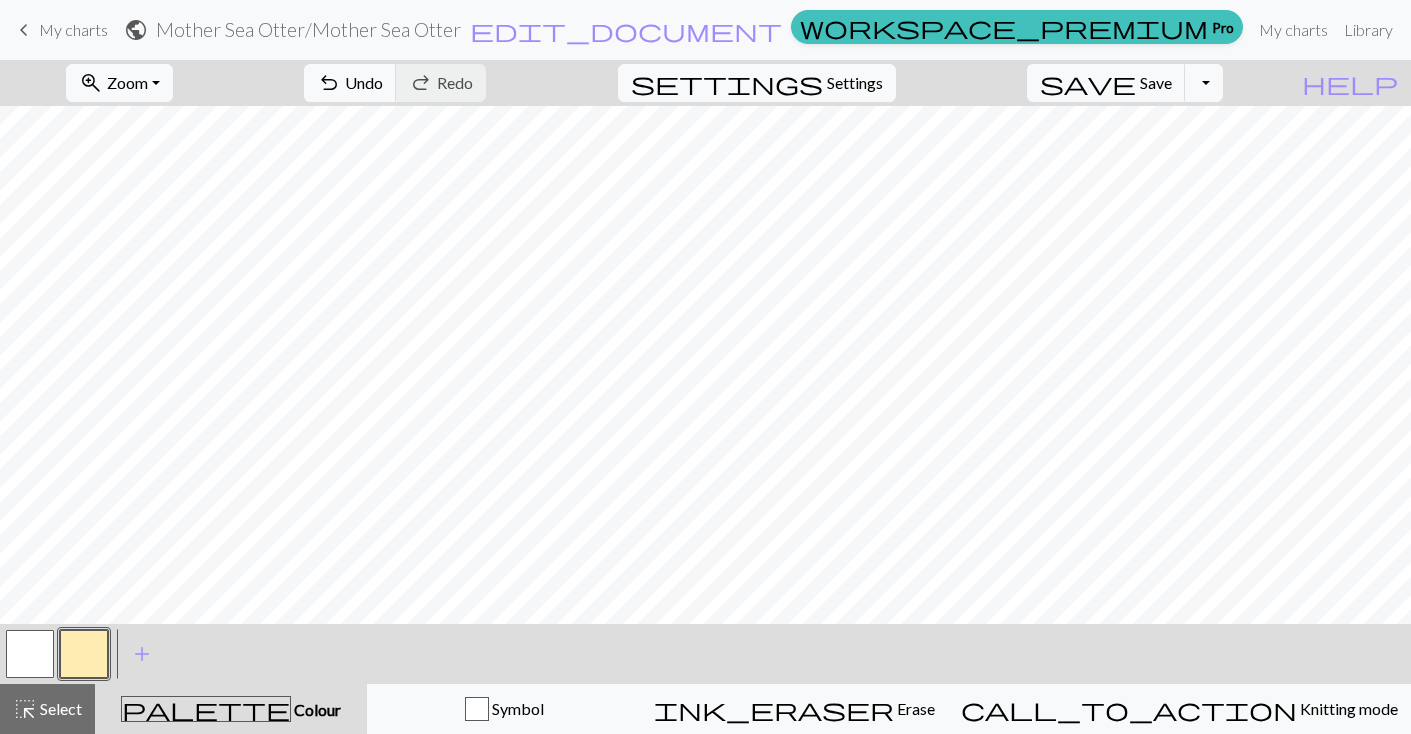 click at bounding box center (30, 654) 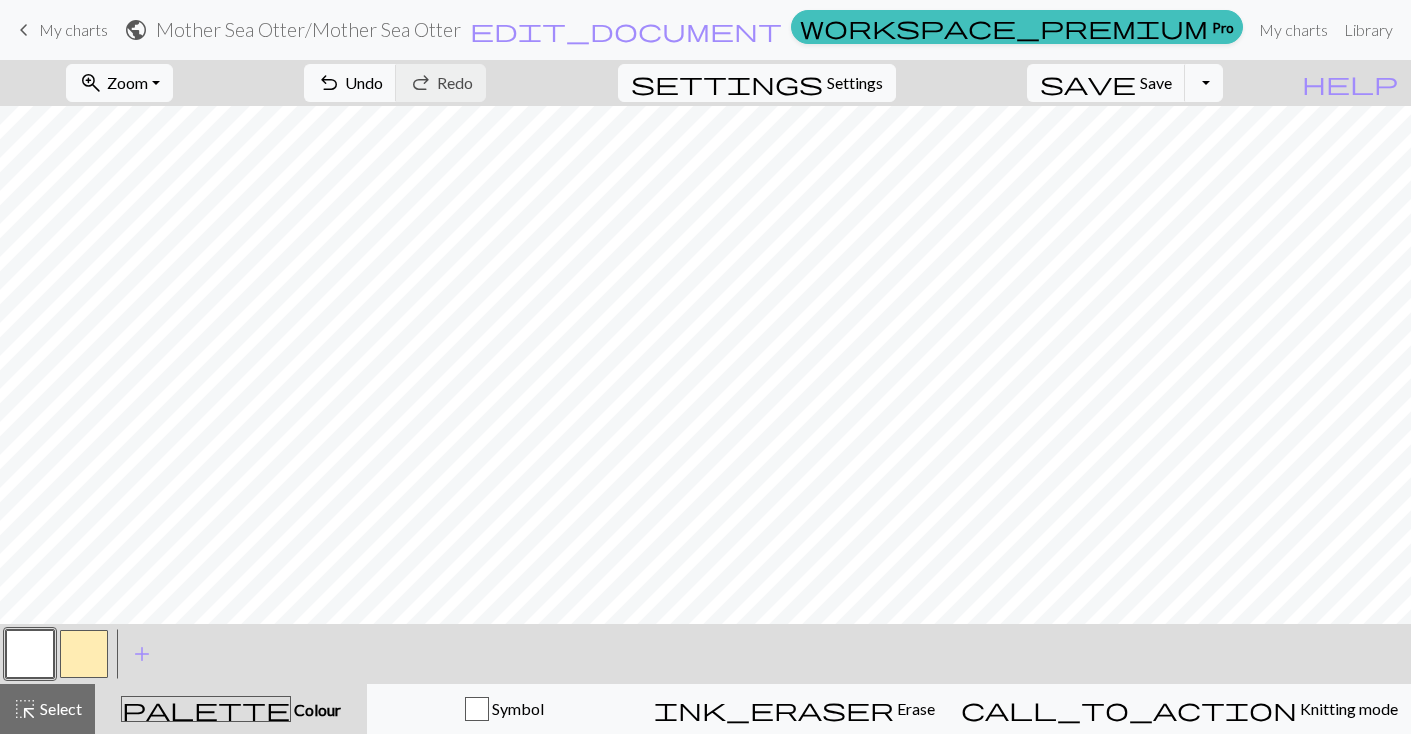 click at bounding box center [84, 654] 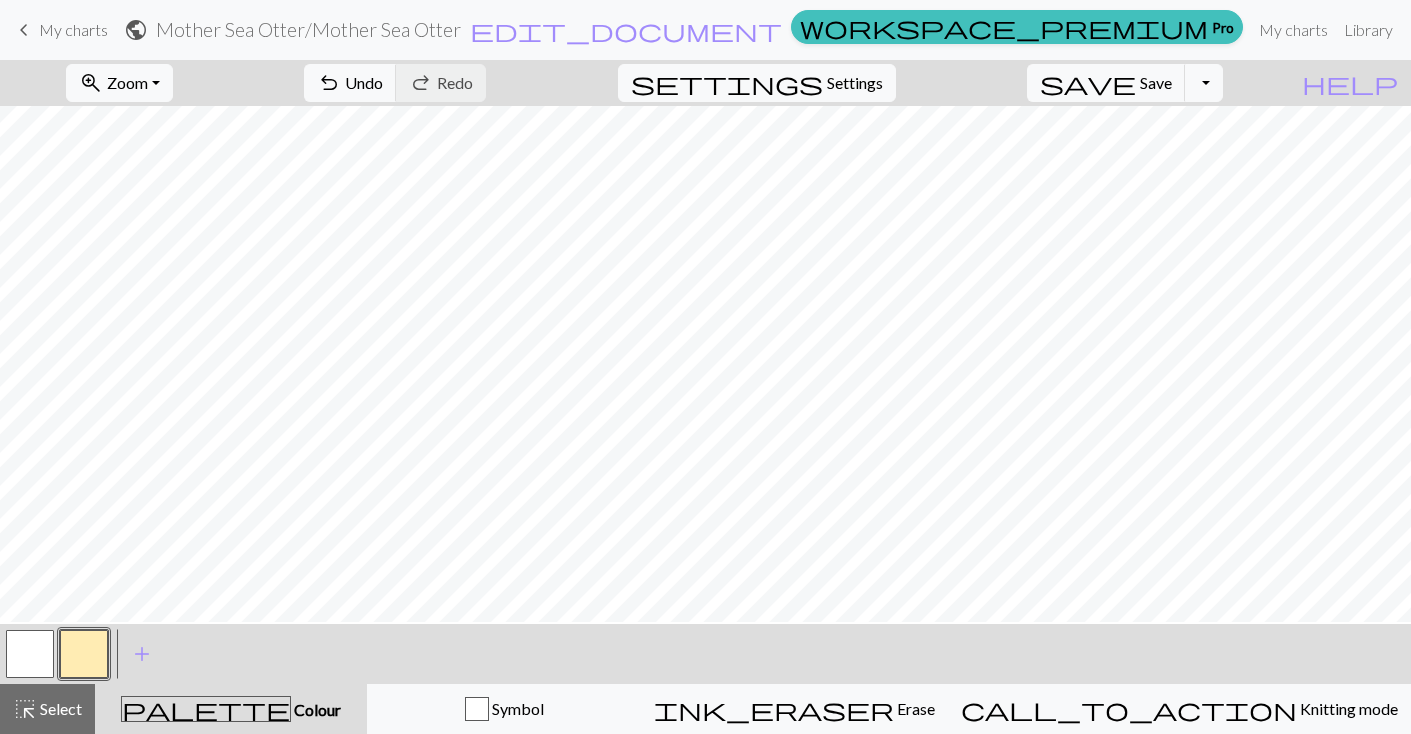scroll, scrollTop: 1128, scrollLeft: 0, axis: vertical 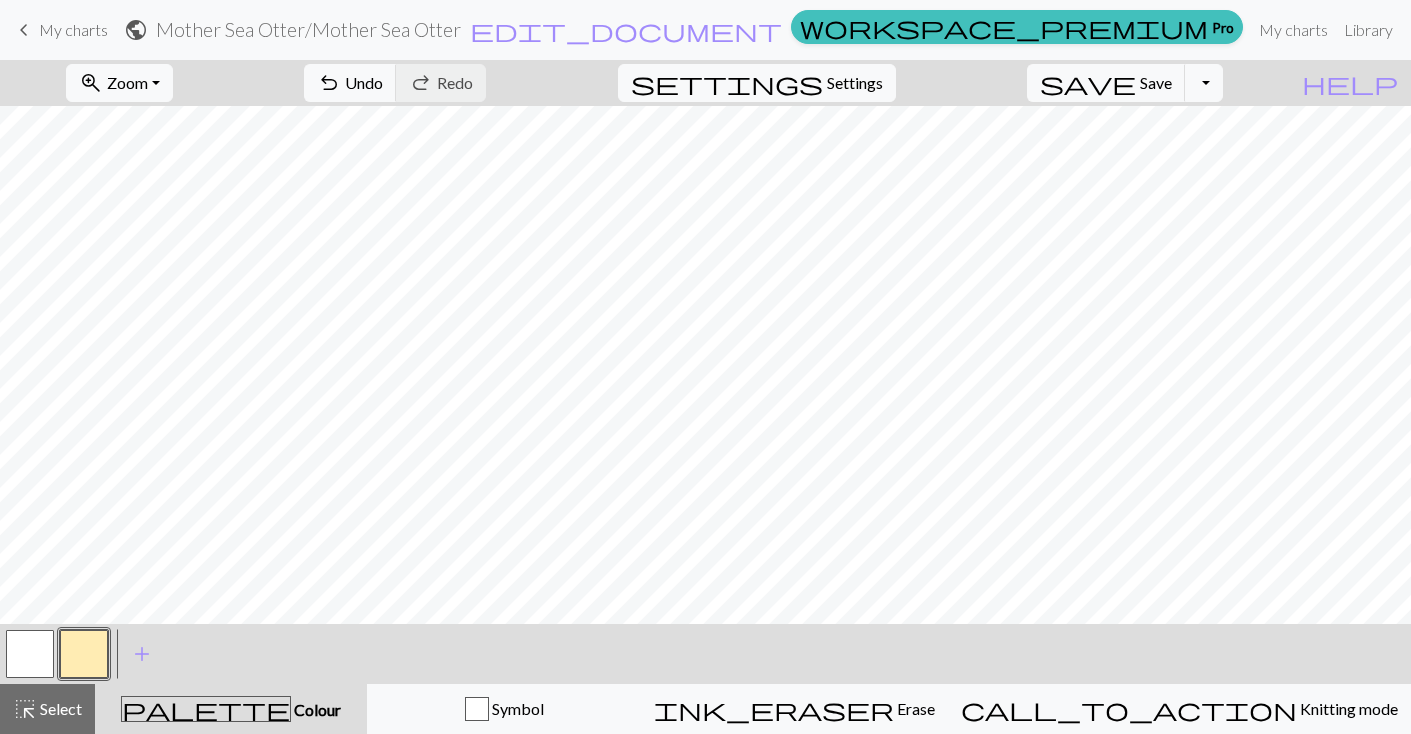 click at bounding box center [30, 654] 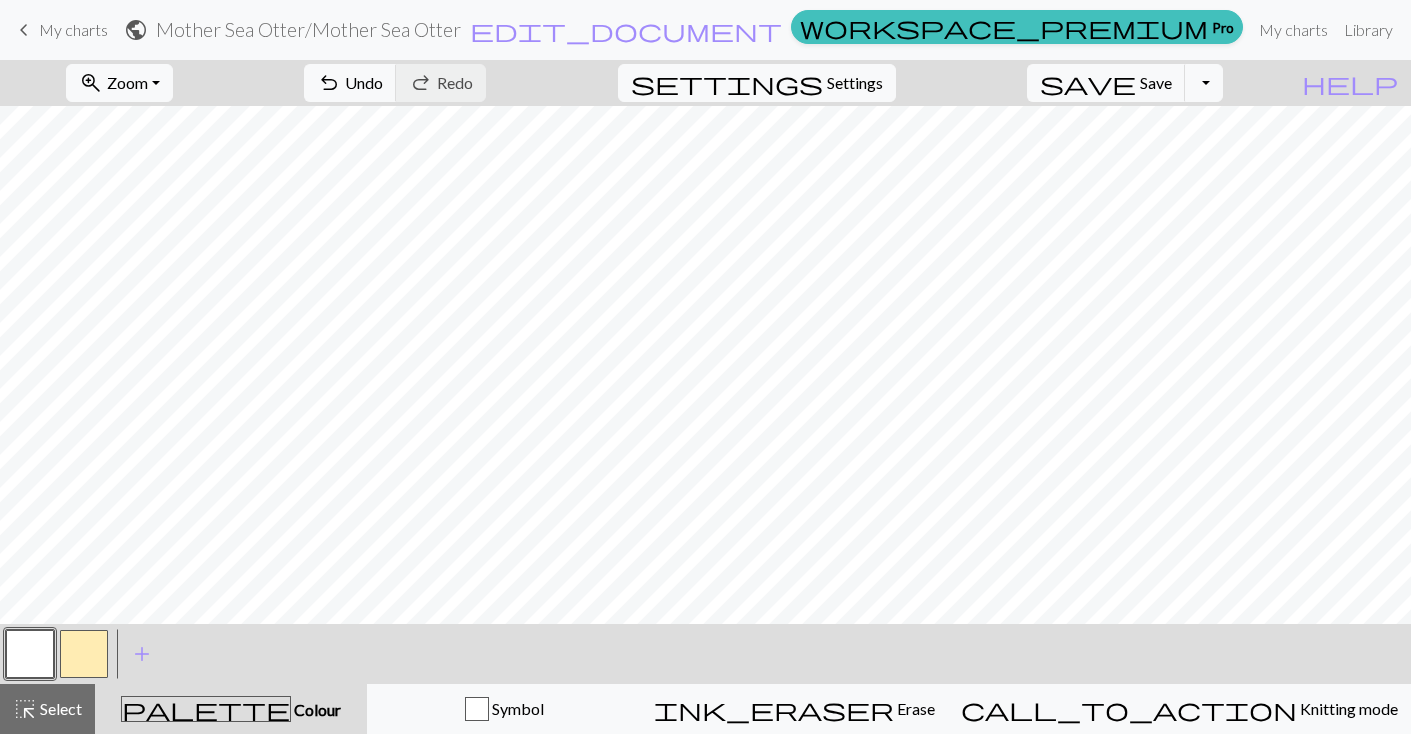 click at bounding box center (84, 654) 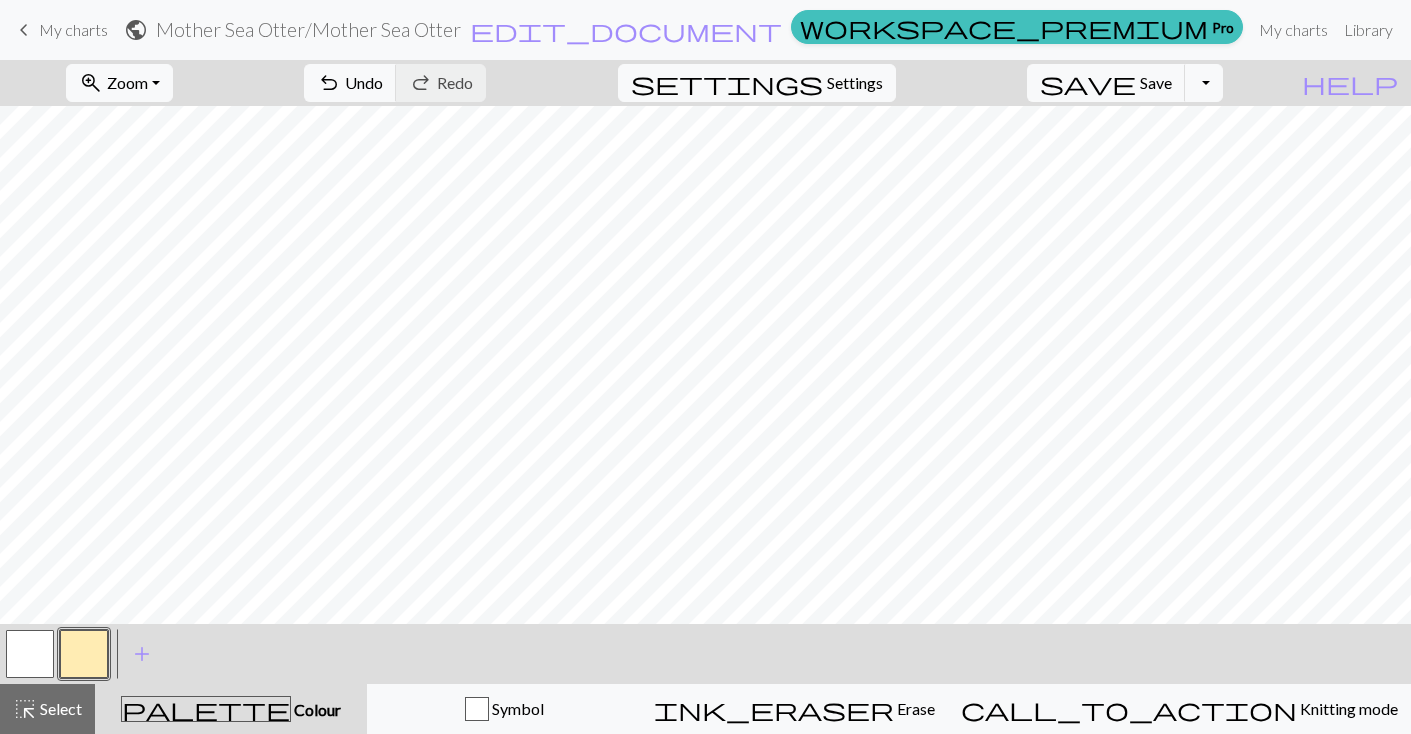 scroll, scrollTop: 1172, scrollLeft: 0, axis: vertical 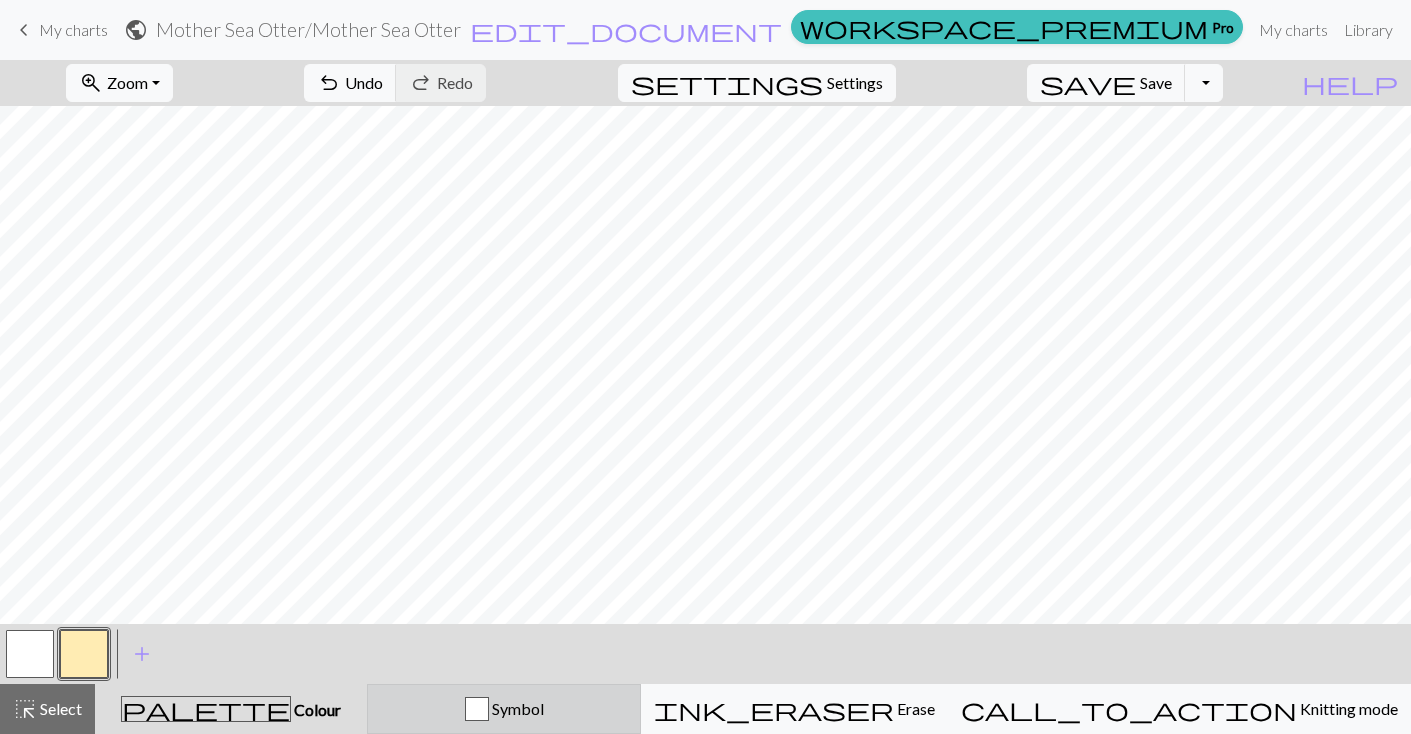 click on "Symbol" at bounding box center (504, 709) 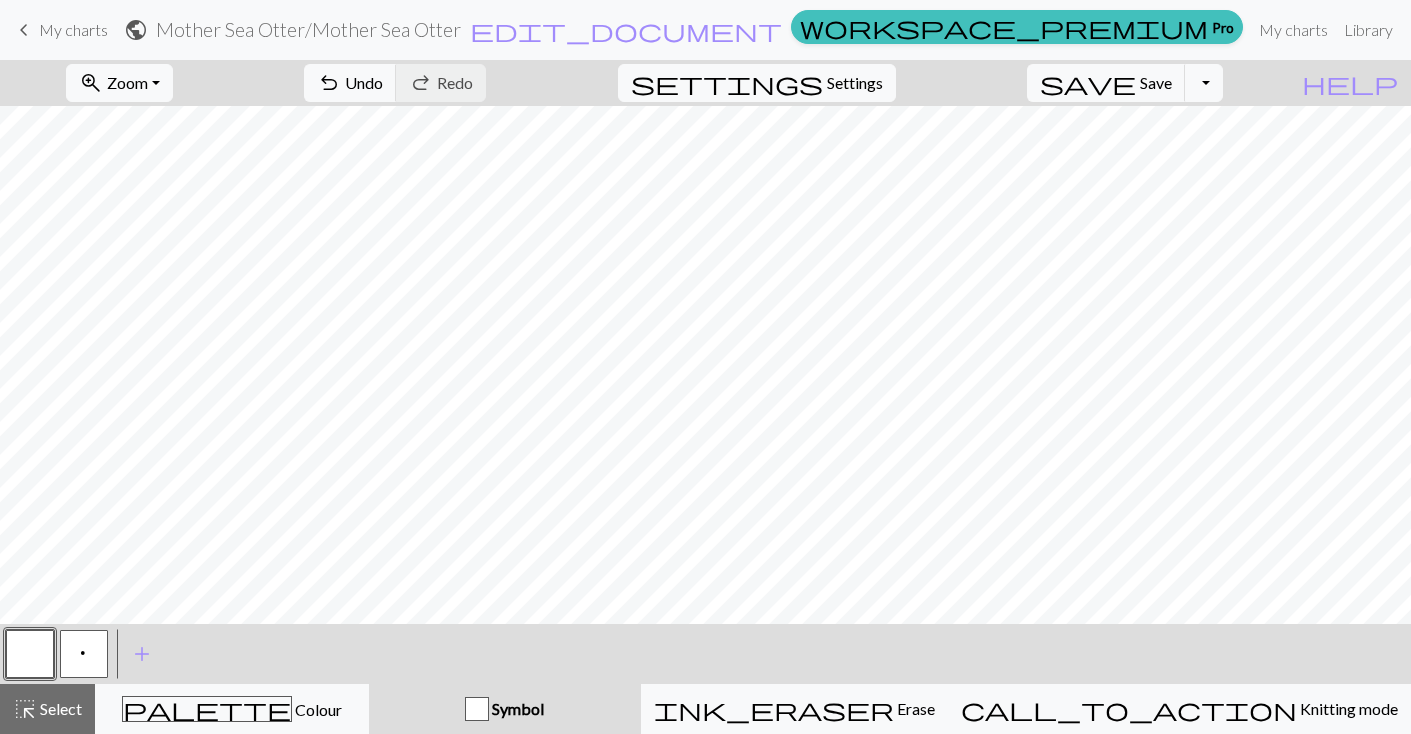 click on "p" at bounding box center [84, 656] 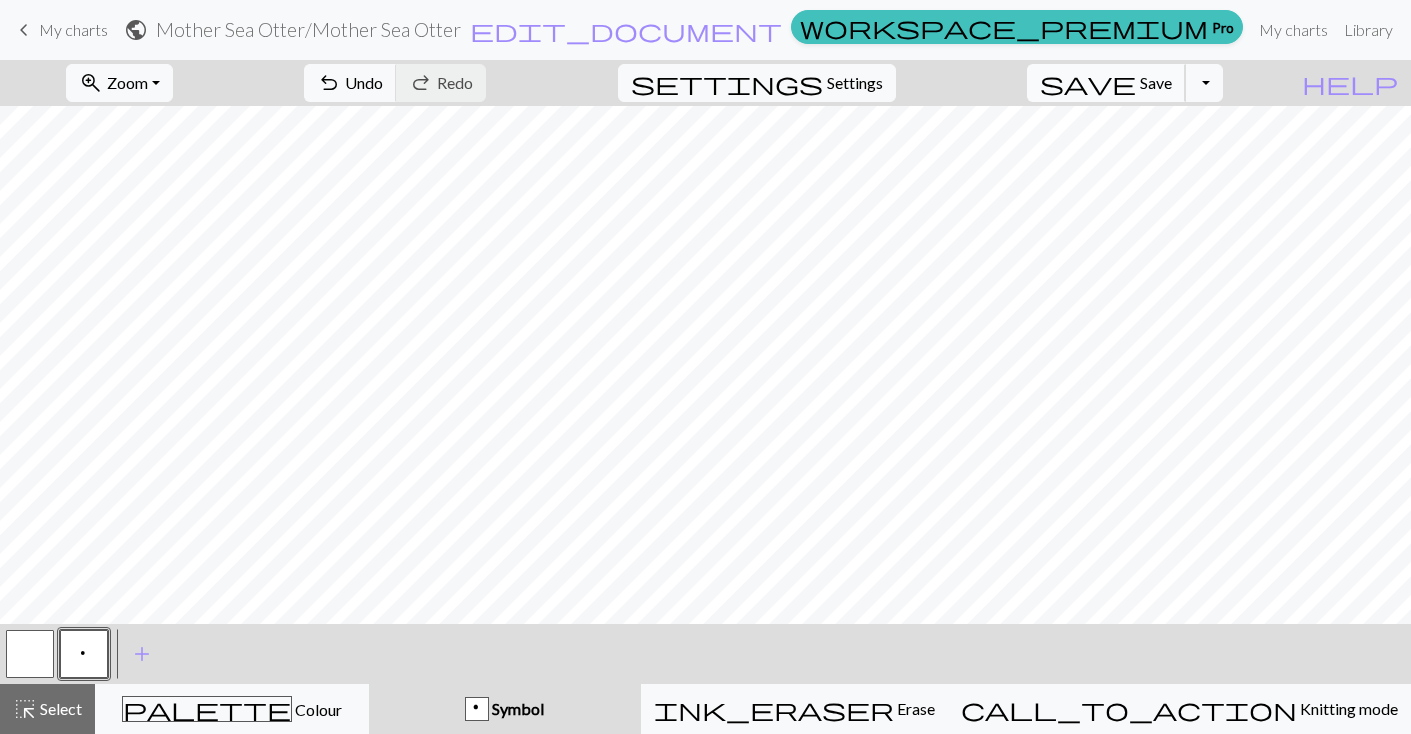 click on "Save" at bounding box center (1156, 82) 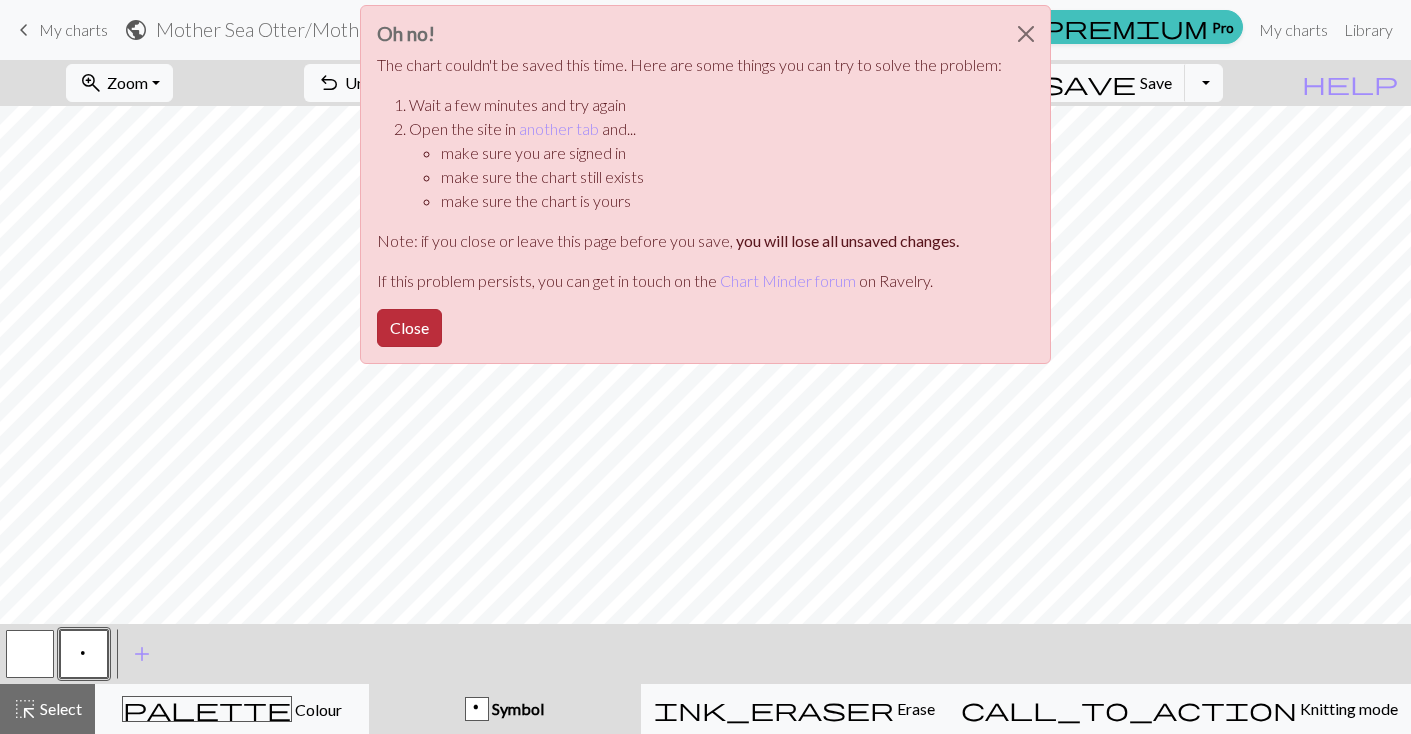 click on "Close" at bounding box center [409, 328] 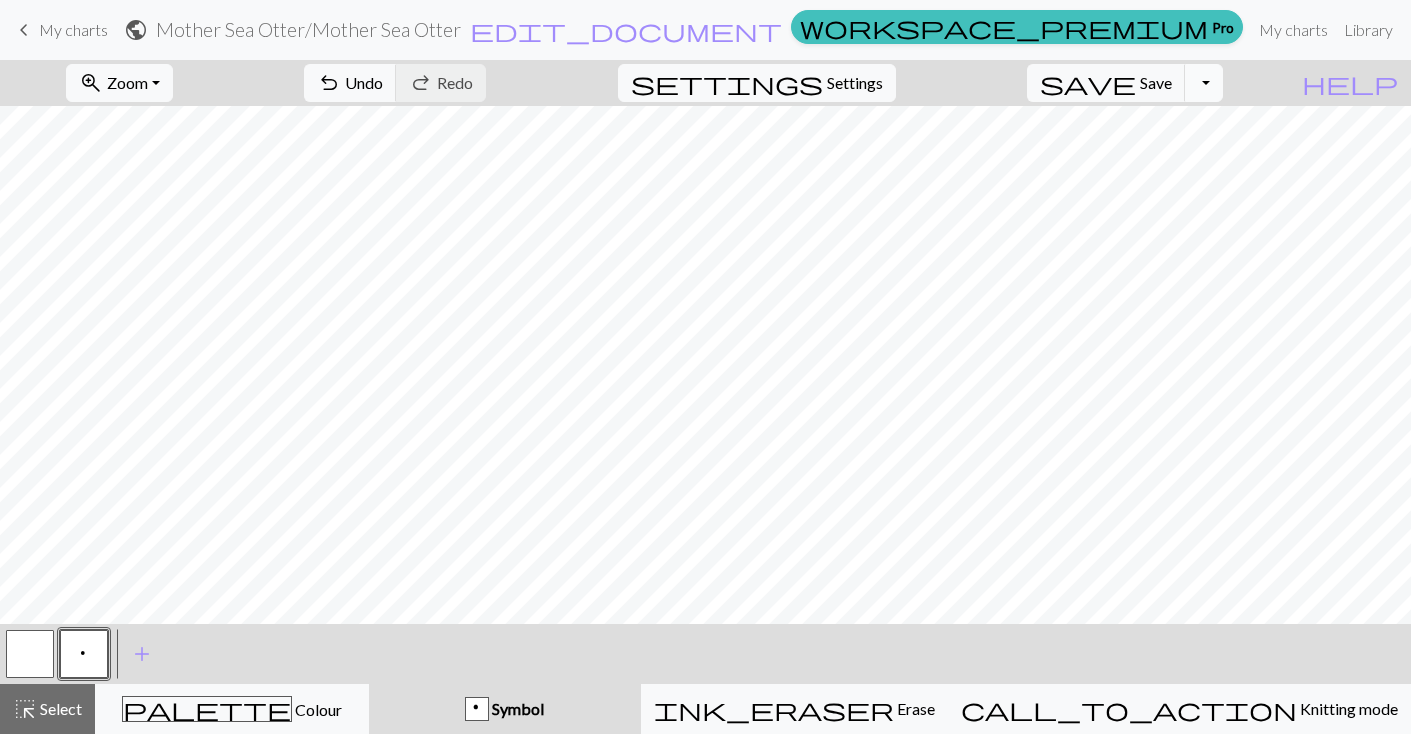 click on "Toggle Dropdown" at bounding box center [1204, 83] 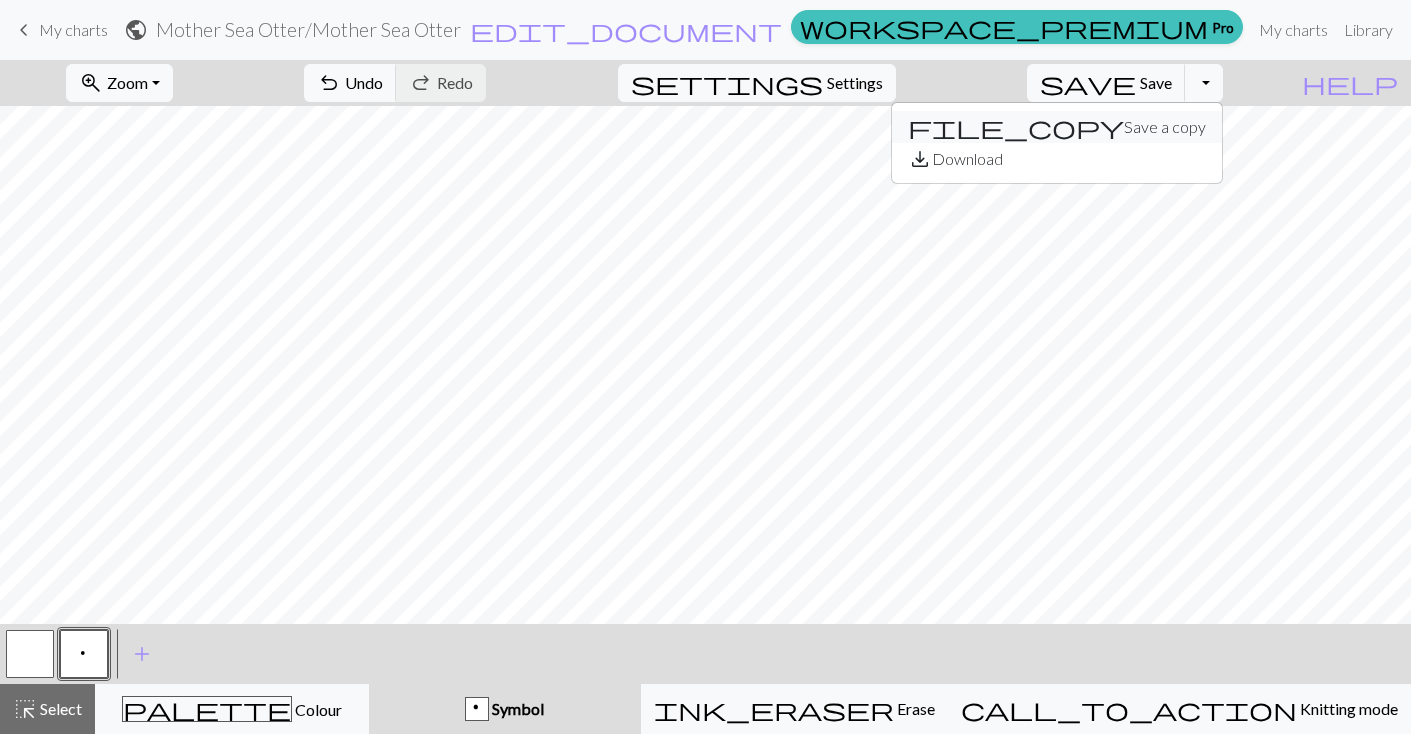 click on "file_copy  Save a copy" at bounding box center [1057, 127] 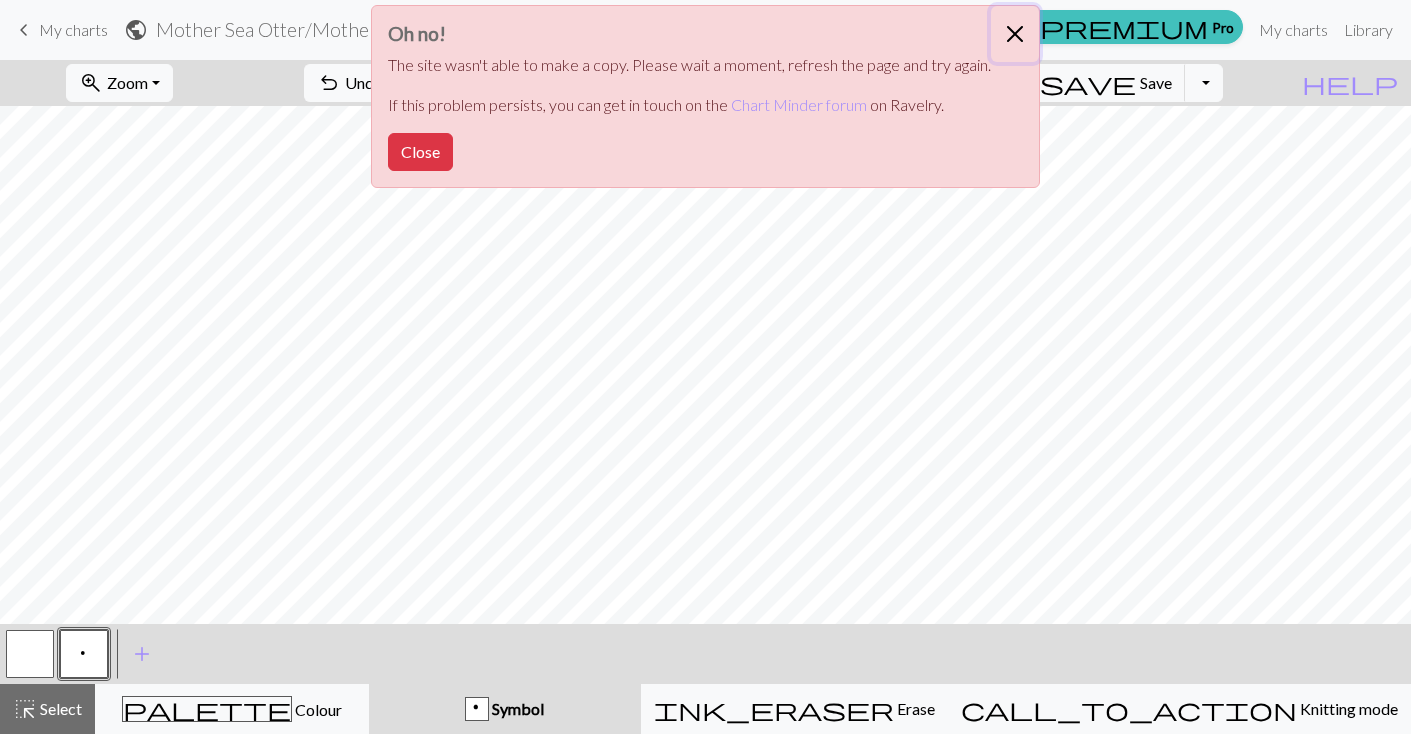 click at bounding box center (1015, 34) 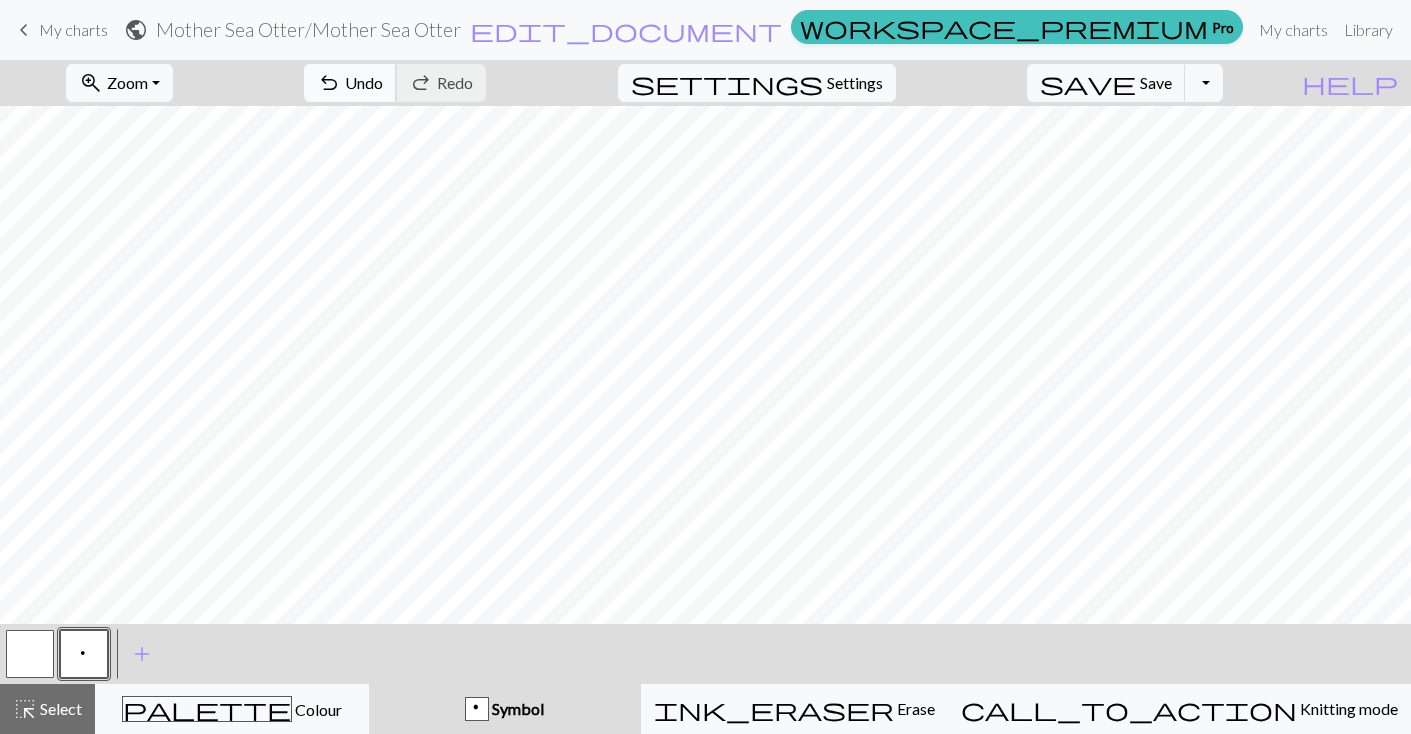 click on "Undo" at bounding box center (364, 82) 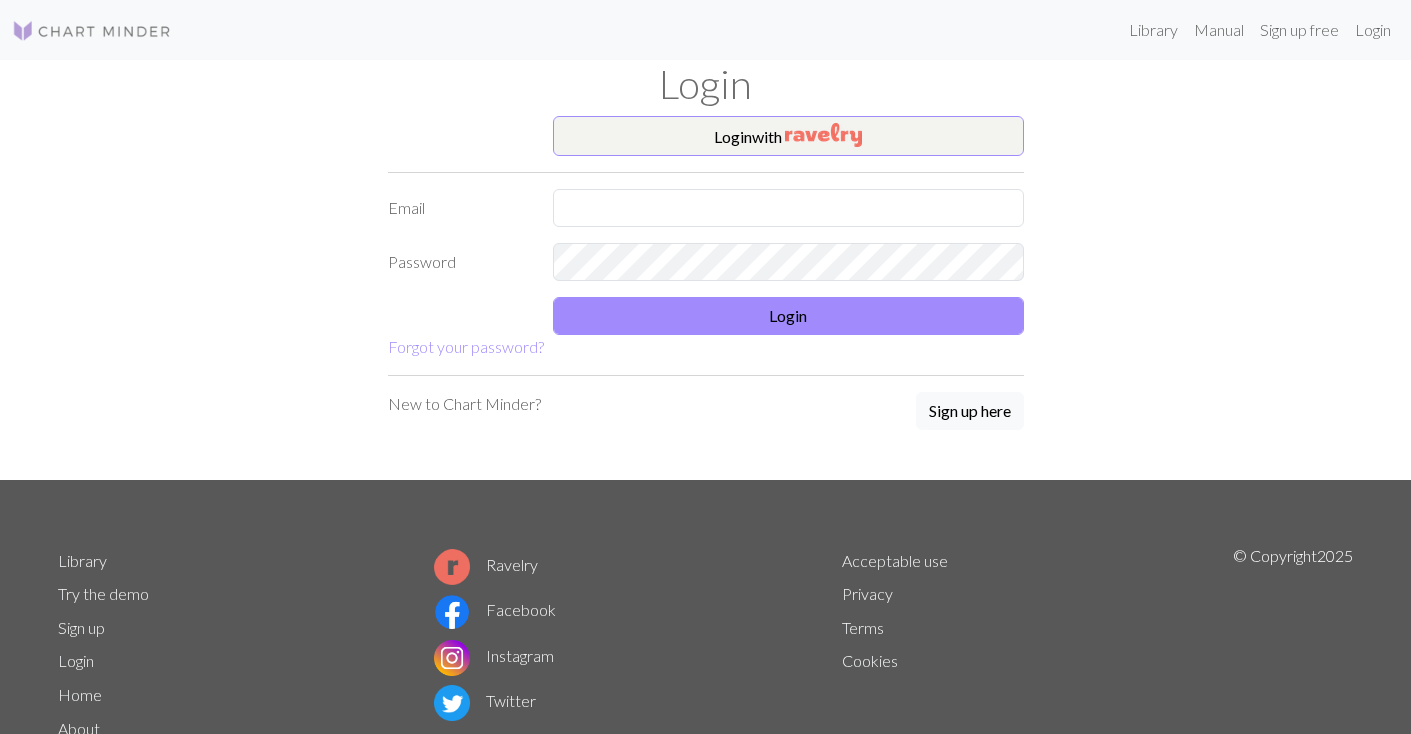 scroll, scrollTop: 0, scrollLeft: 0, axis: both 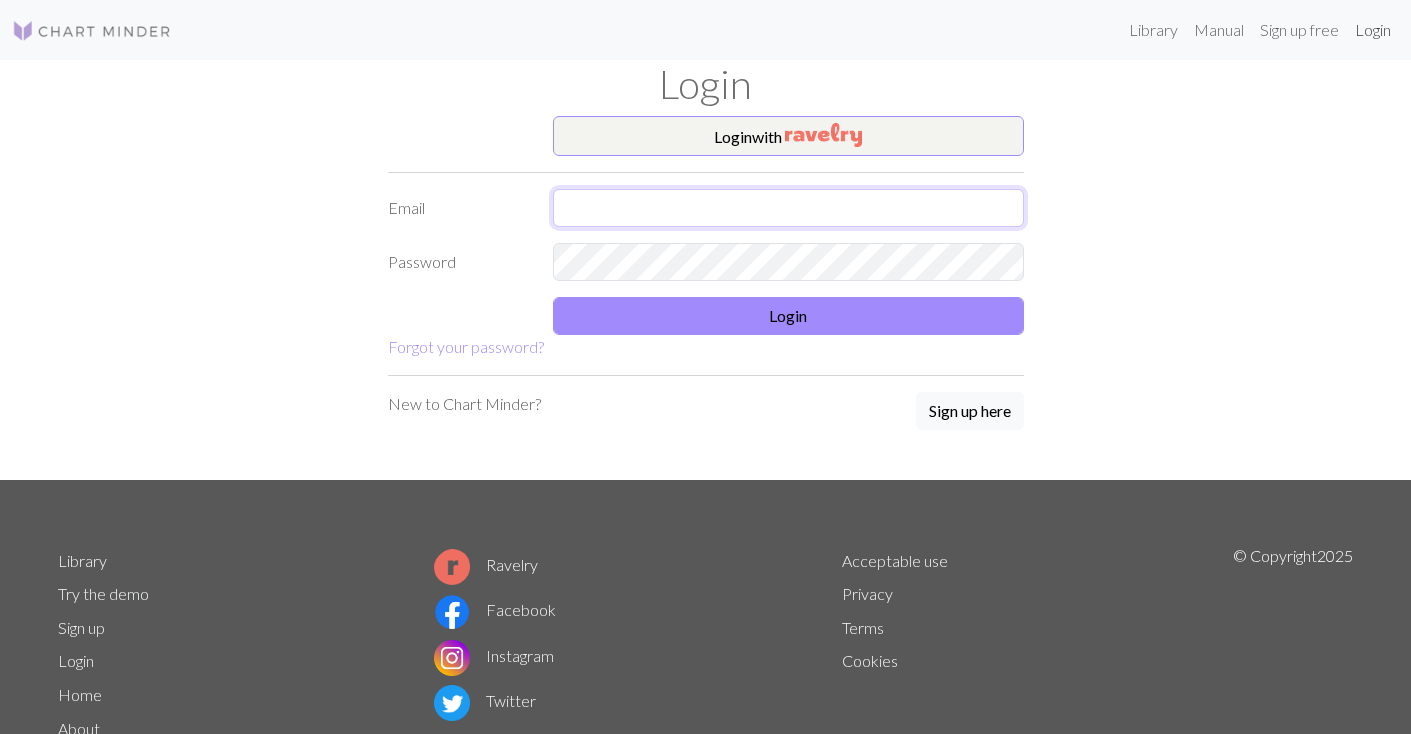 type on "[EMAIL]" 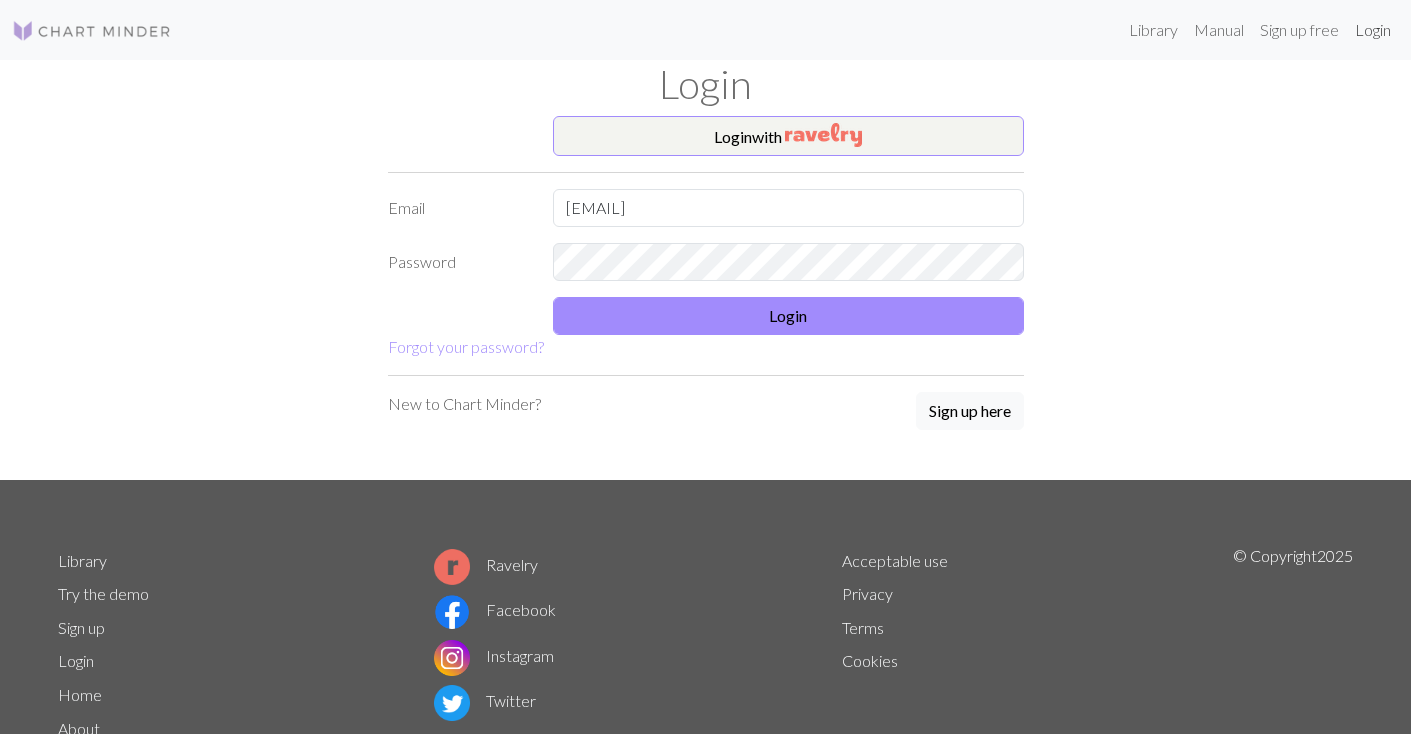 click on "Login" at bounding box center [1373, 30] 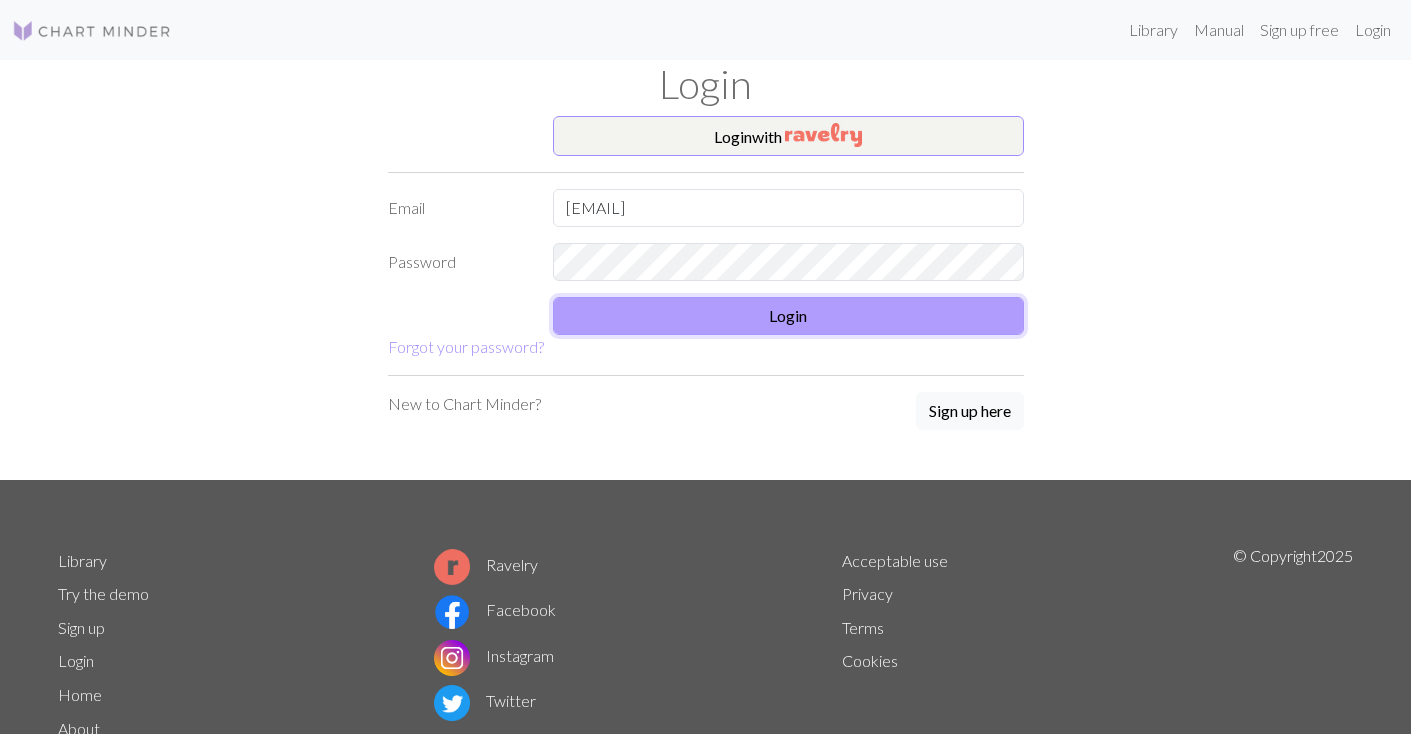 click on "Login" at bounding box center [788, 316] 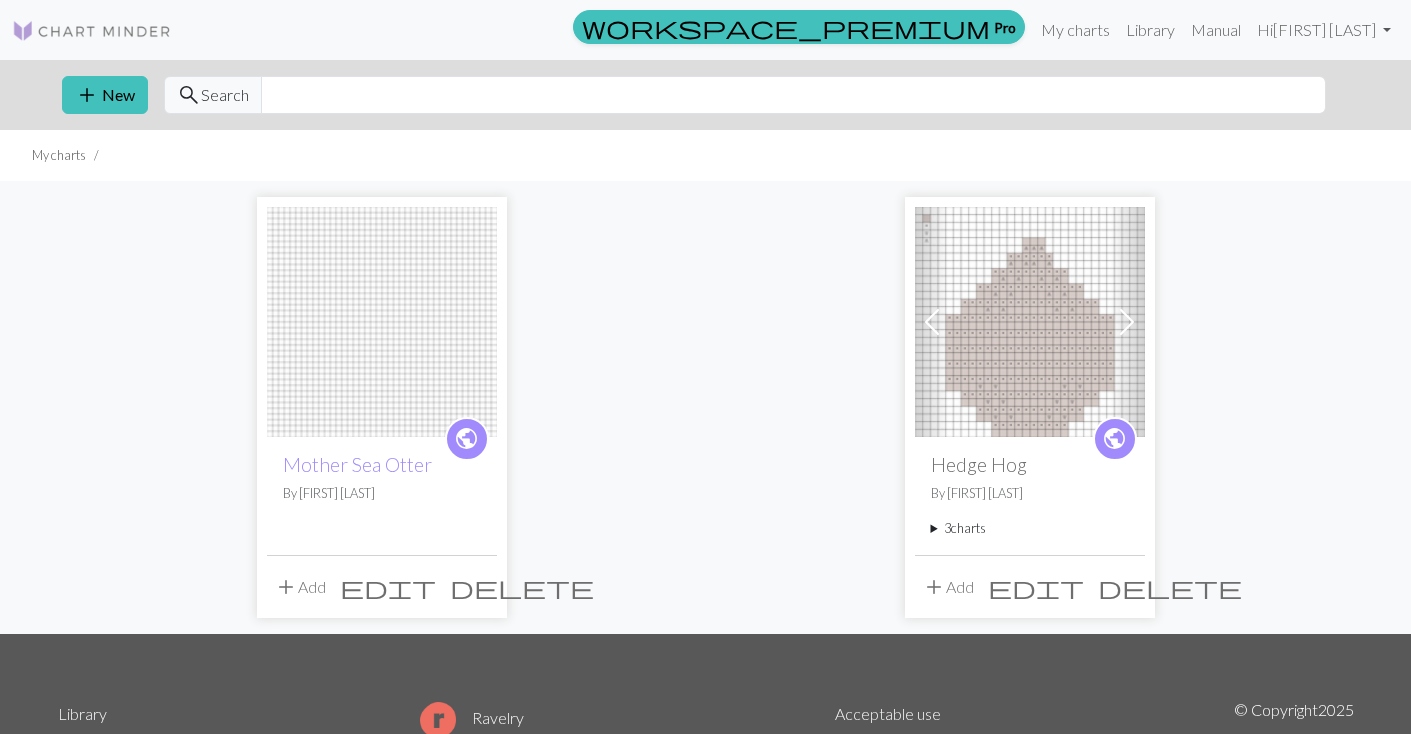 click at bounding box center [382, 322] 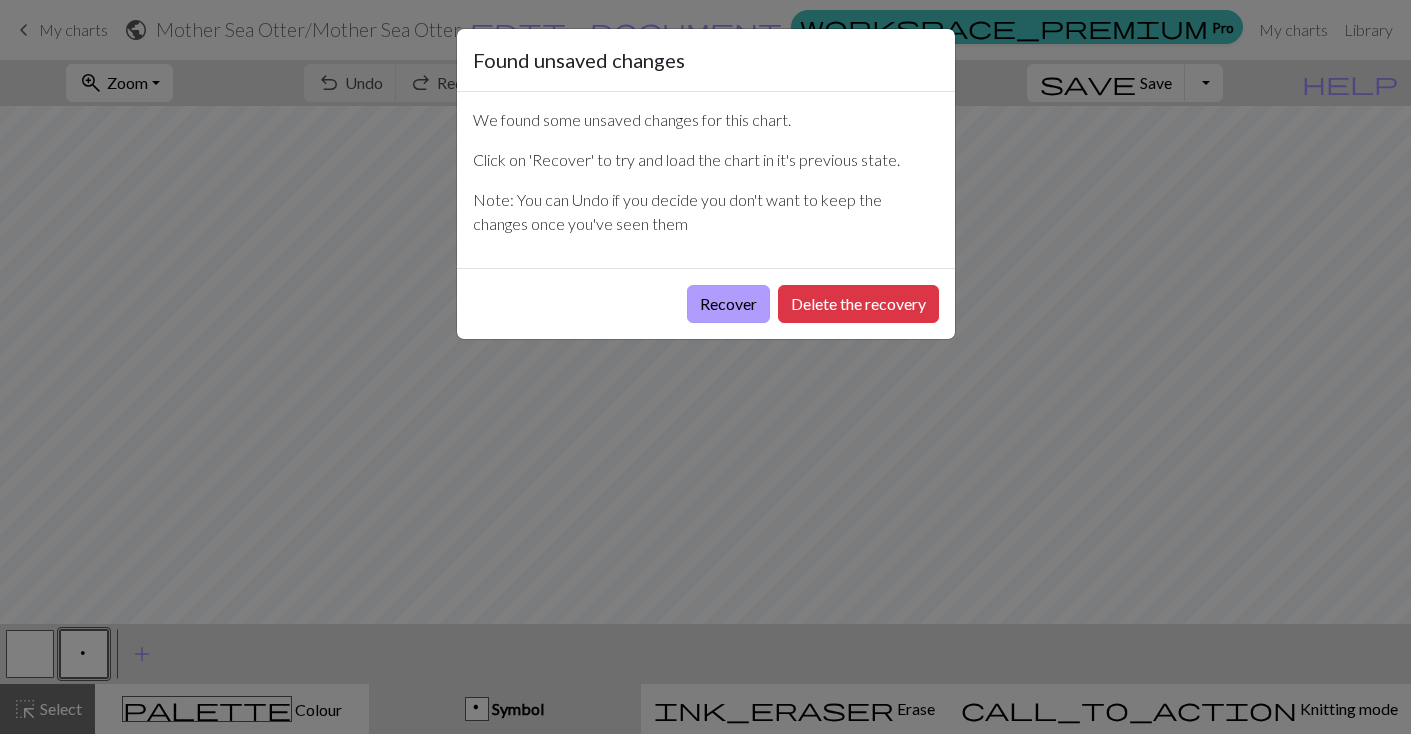 click on "Recover" at bounding box center [728, 304] 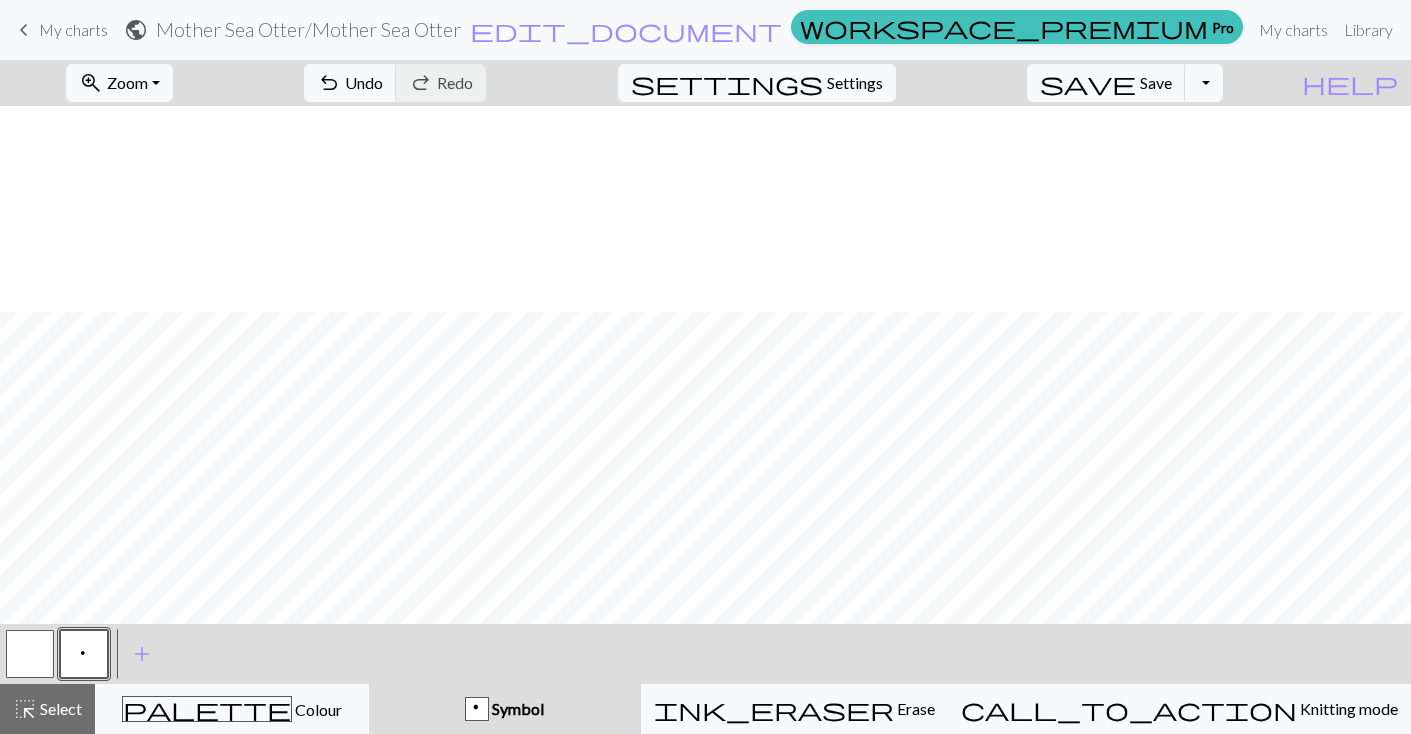 scroll, scrollTop: 39, scrollLeft: 0, axis: vertical 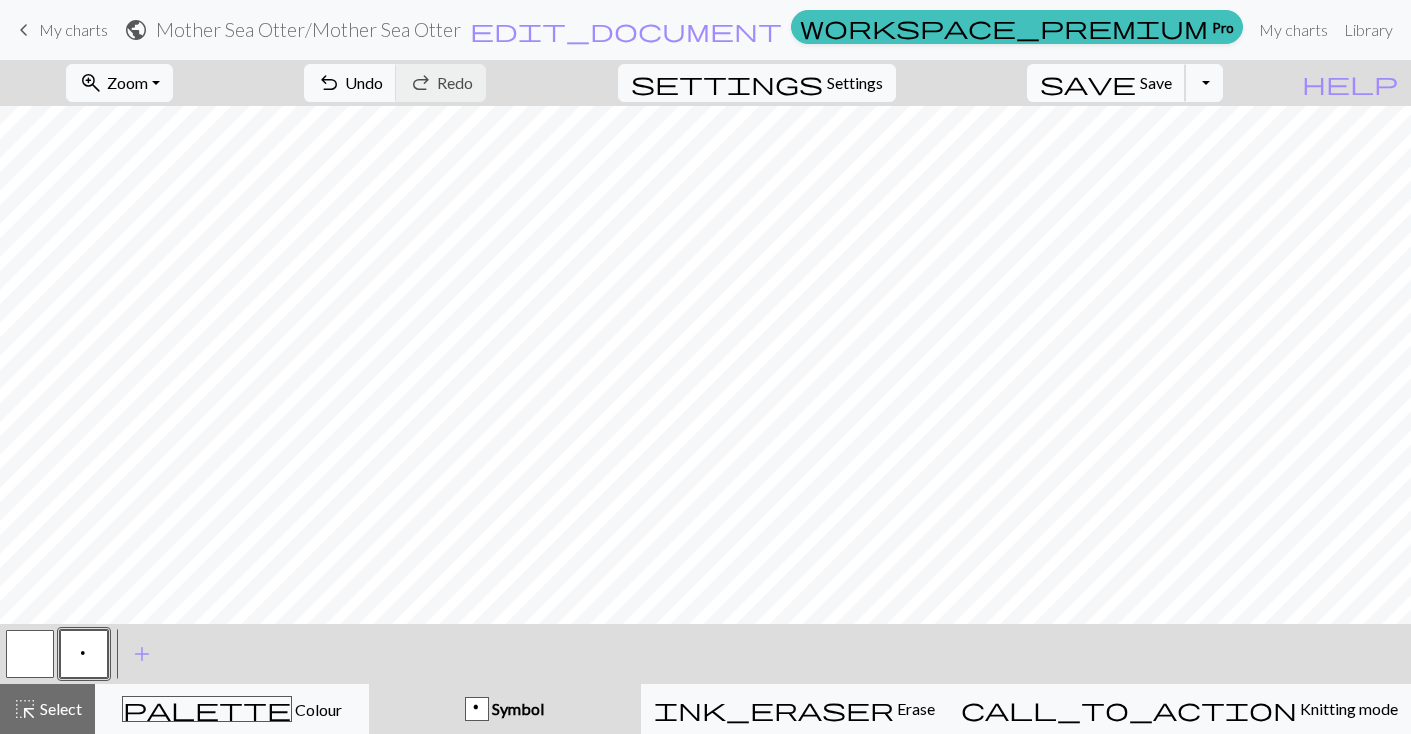 click on "Save" at bounding box center [1156, 82] 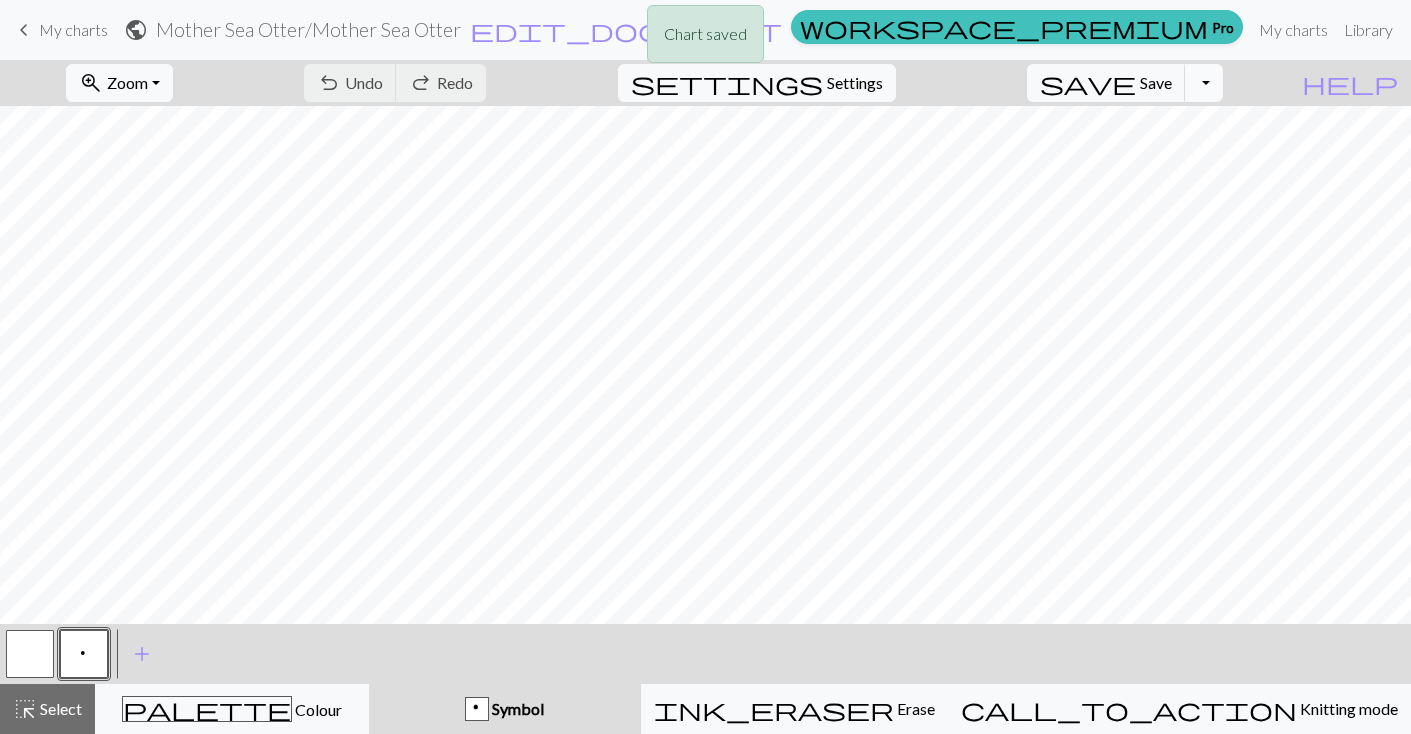 click on "Toggle Dropdown" at bounding box center [1204, 83] 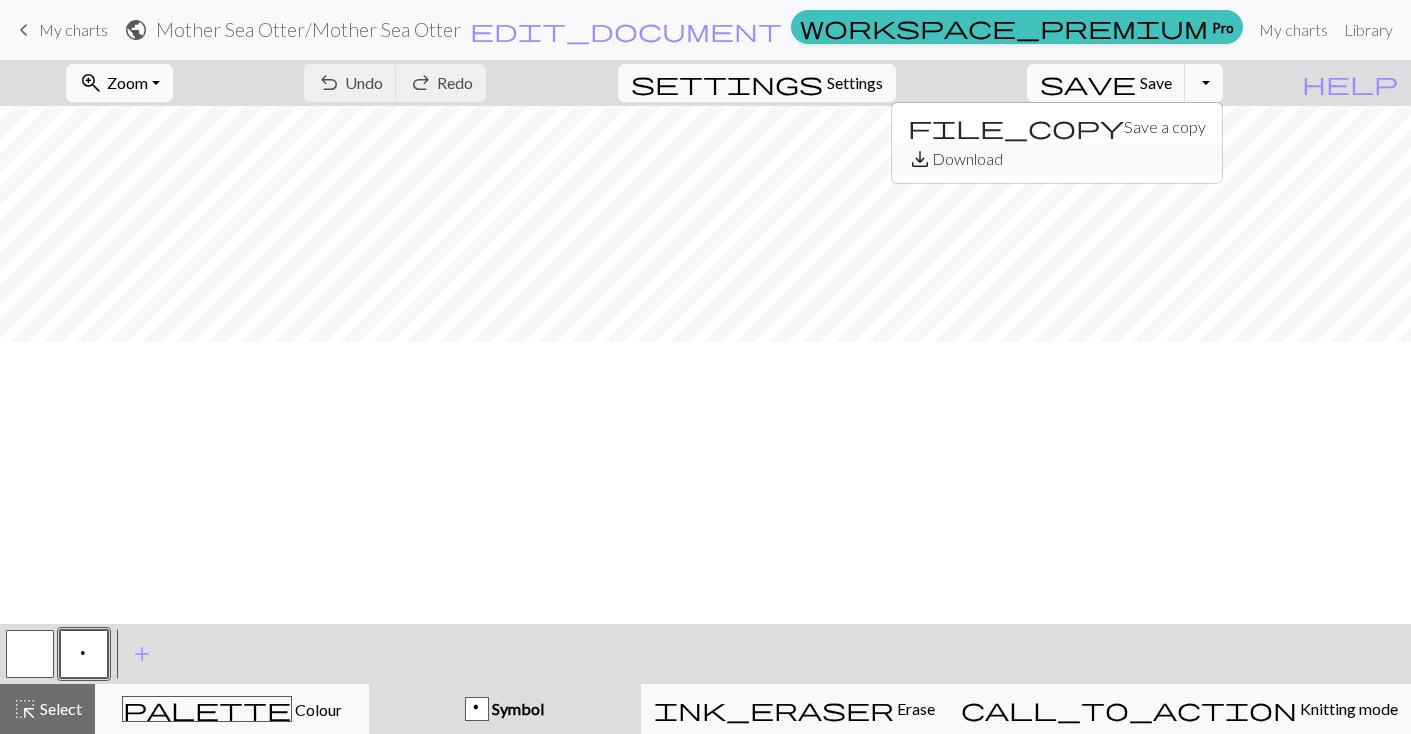scroll, scrollTop: 1172, scrollLeft: 0, axis: vertical 